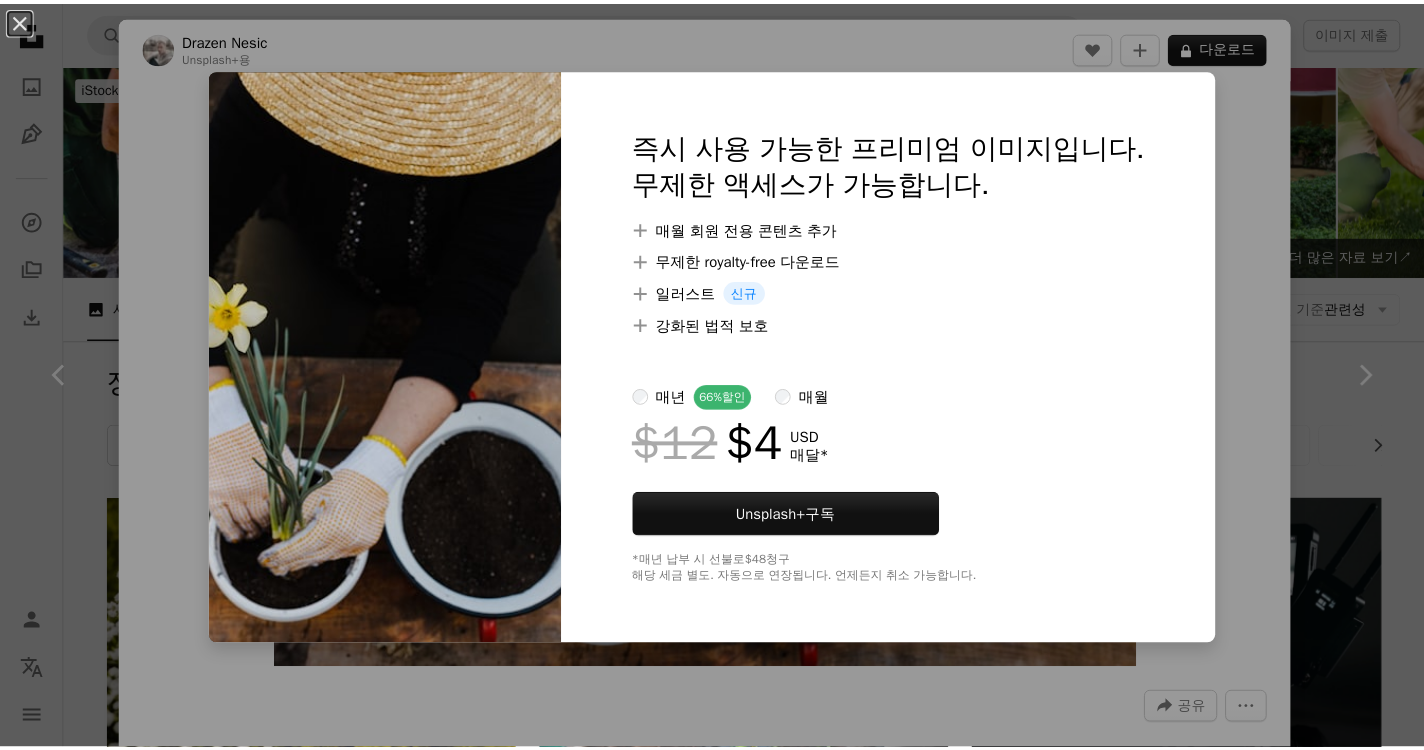 scroll, scrollTop: 7726, scrollLeft: 0, axis: vertical 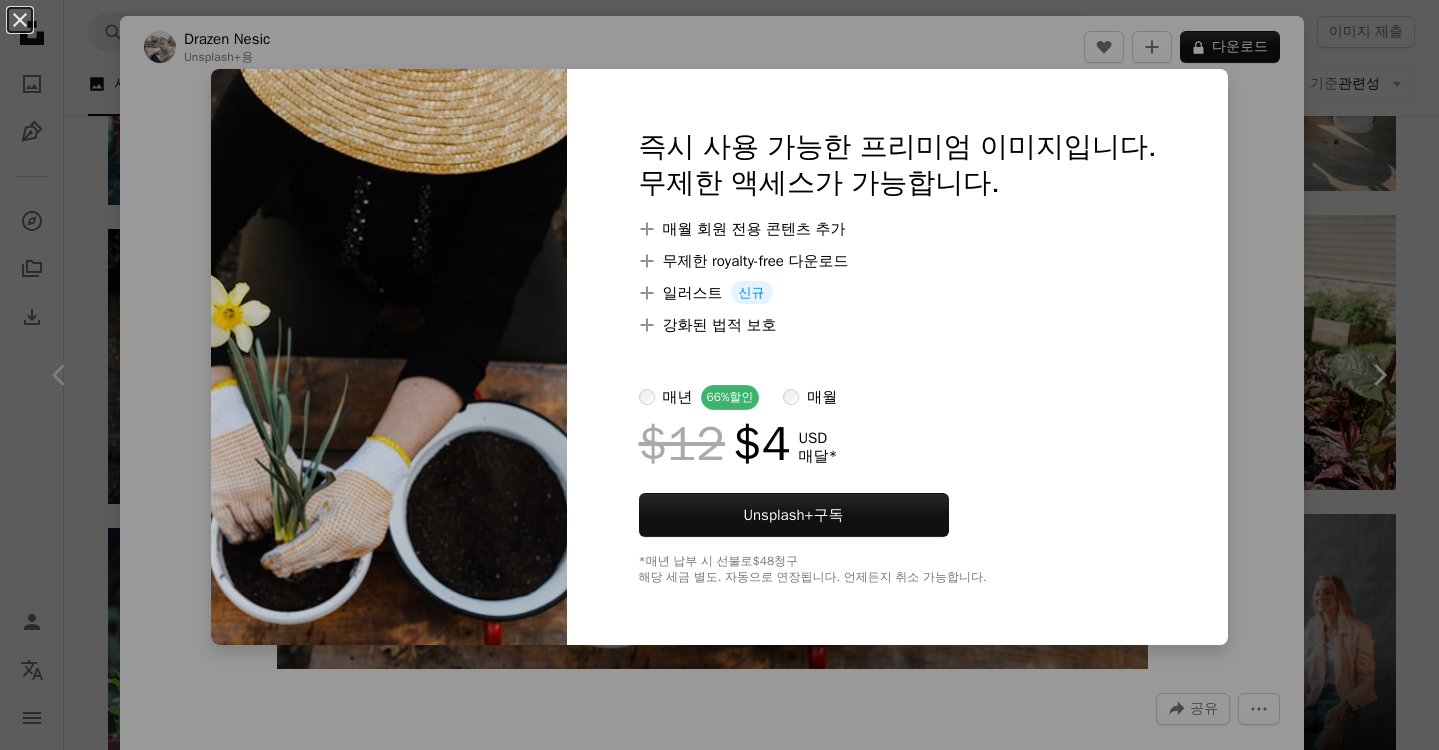 click on "An X shape 즉시 사용 가능한 프리미엄 이미지입니다. 무제한 액세스가 가능합니다. A plus sign 매월 회원 전용 콘텐츠 추가 A plus sign 무제한 royalty-free 다운로드 A plus sign 일러스트  신규 A plus sign 강화된 법적 보호 매년 66%  할인 매월 $12   $4 USD 매달 * Unsplash+  구독 *매년 납부 시 선불로  $48  청구 해당 세금 별도. 자동으로 연장됩니다. 언제든지 취소 가능합니다." at bounding box center [719, 375] 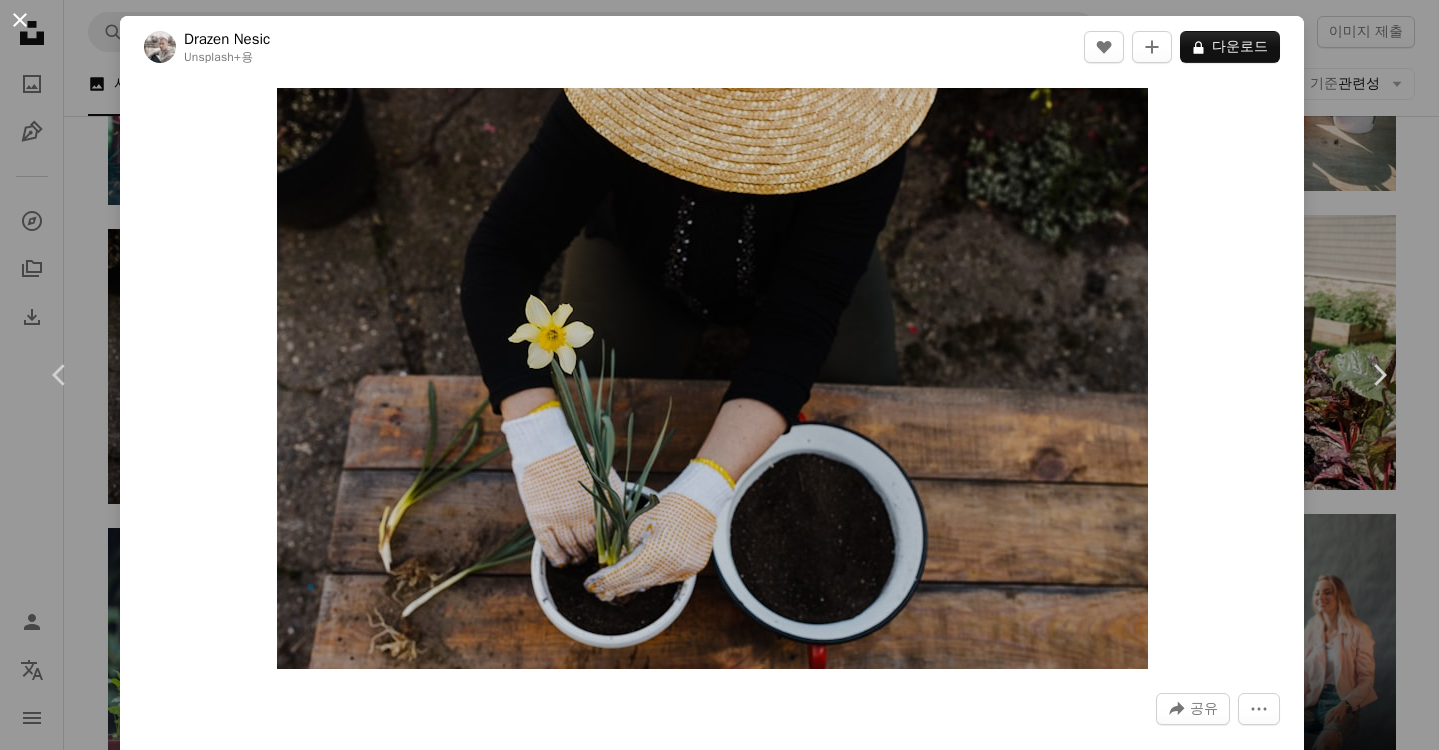click on "An X shape" at bounding box center (20, 20) 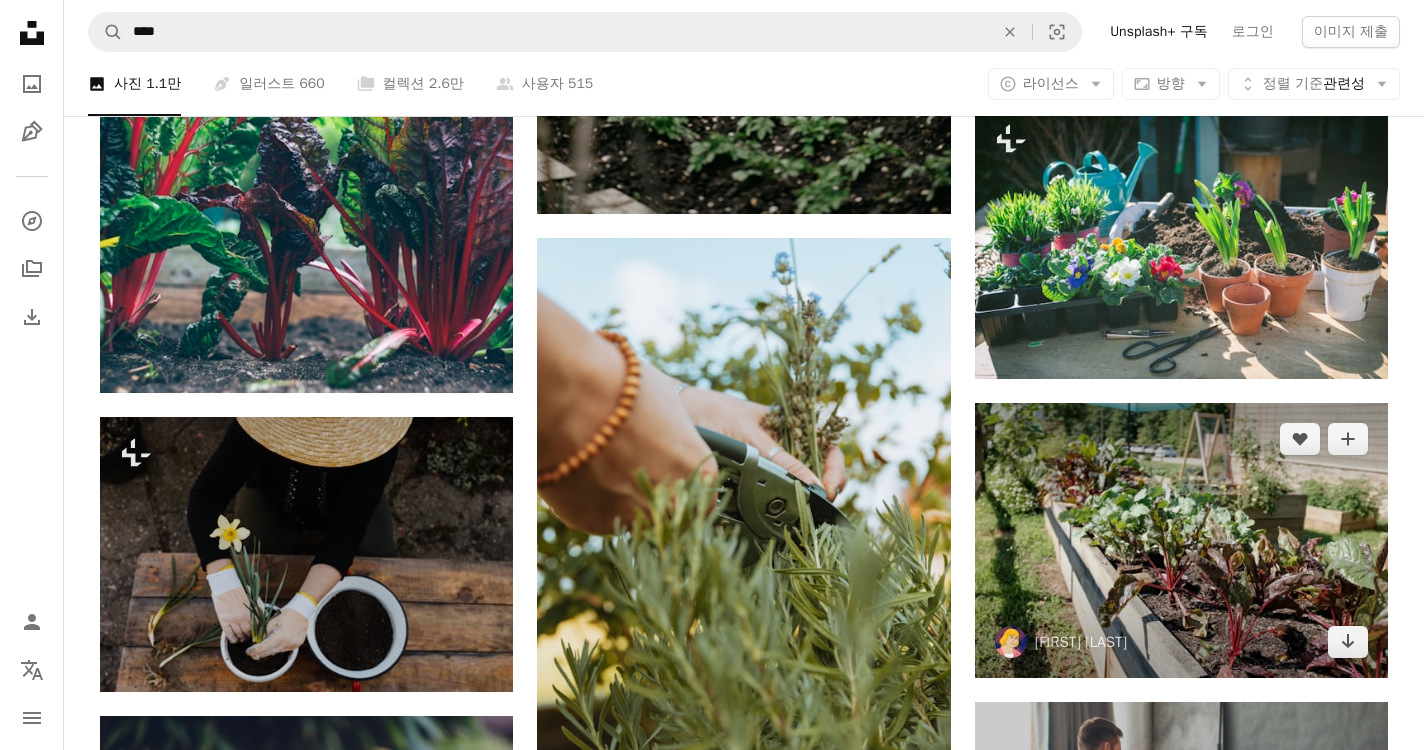 scroll, scrollTop: 7518, scrollLeft: 0, axis: vertical 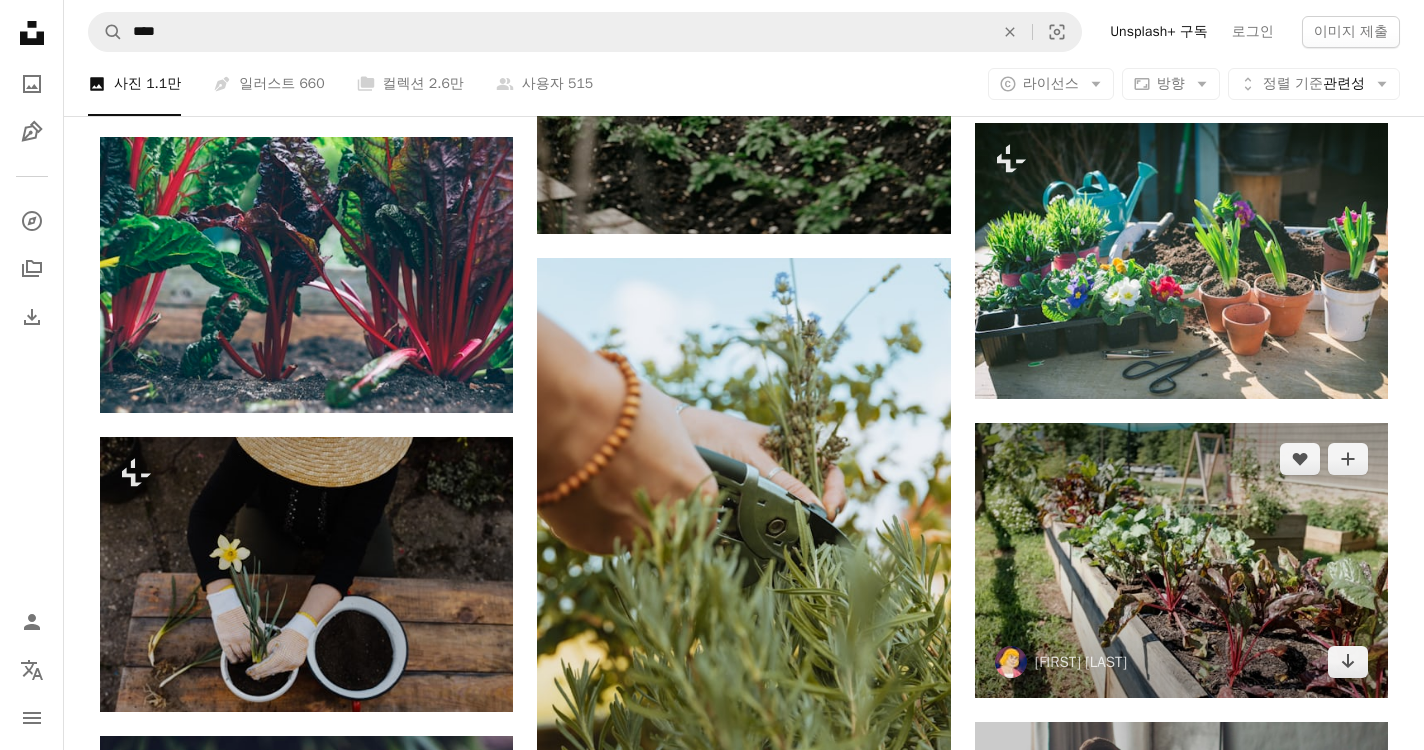 click at bounding box center [1181, 560] 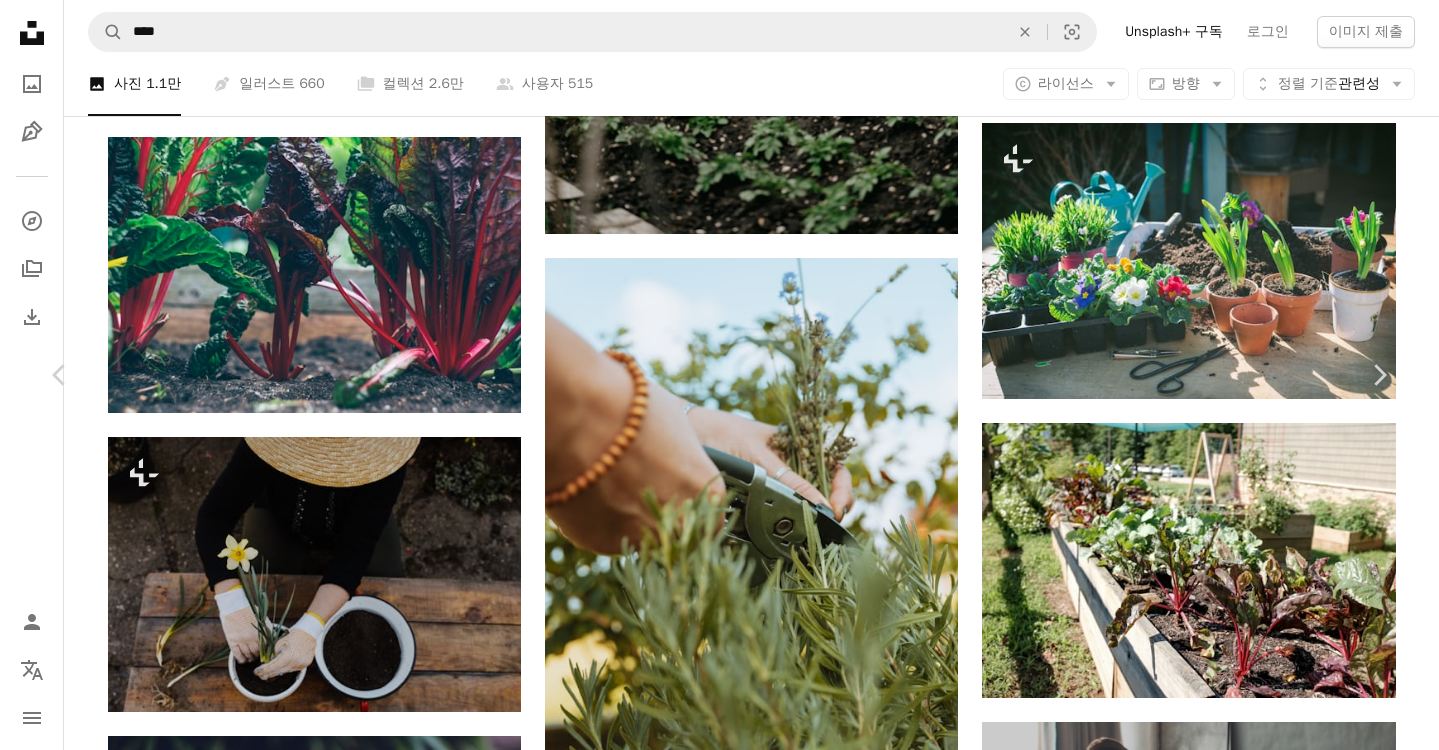 click on "무료 다운로드" at bounding box center (1189, 3244) 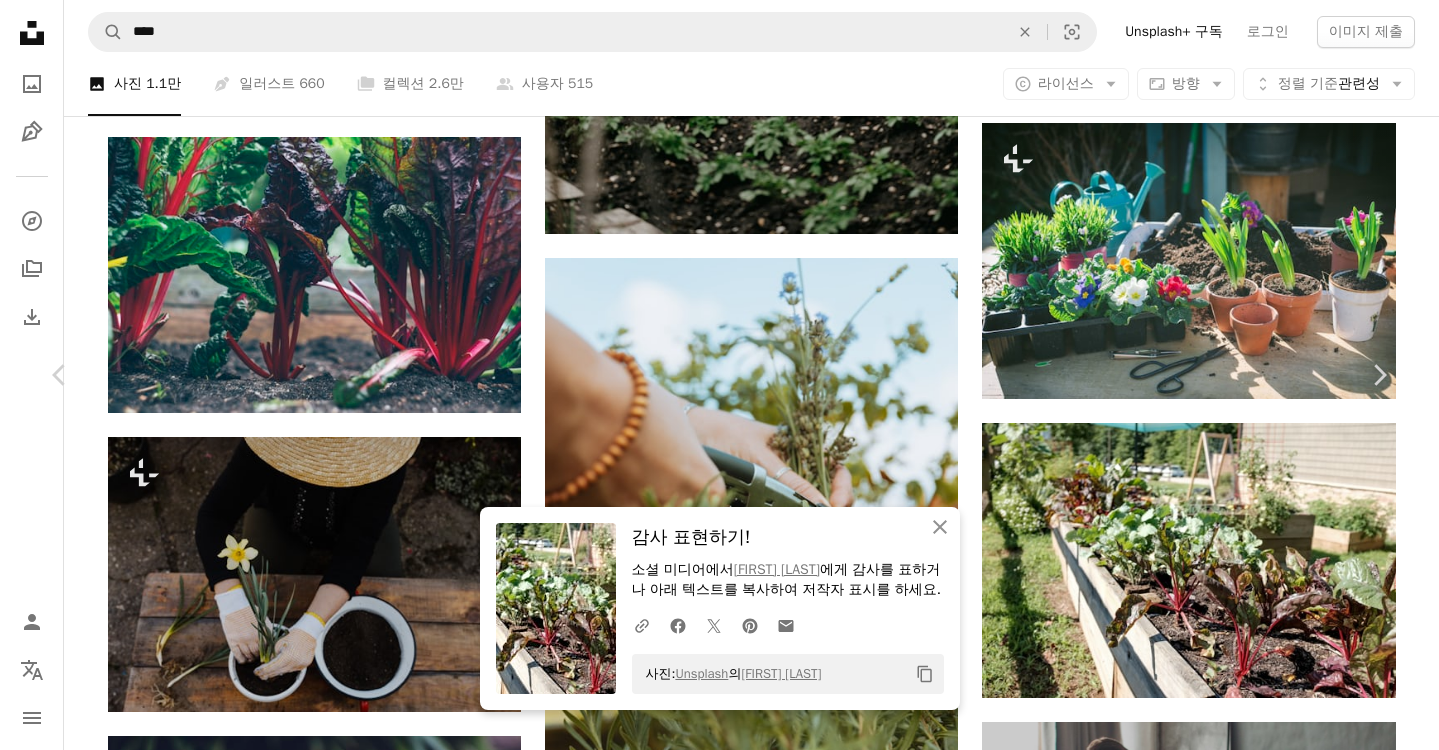 click on "An X shape" at bounding box center [20, 20] 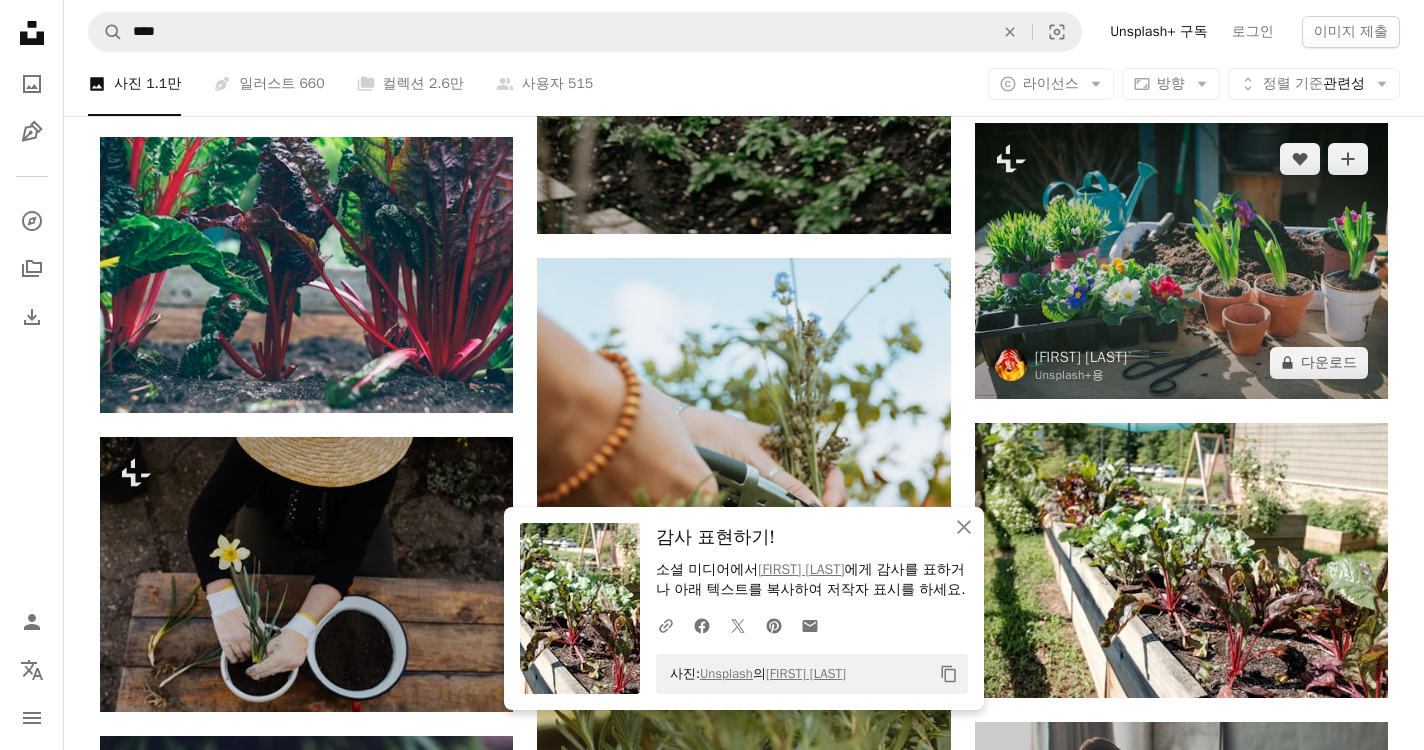 click at bounding box center [1181, 261] 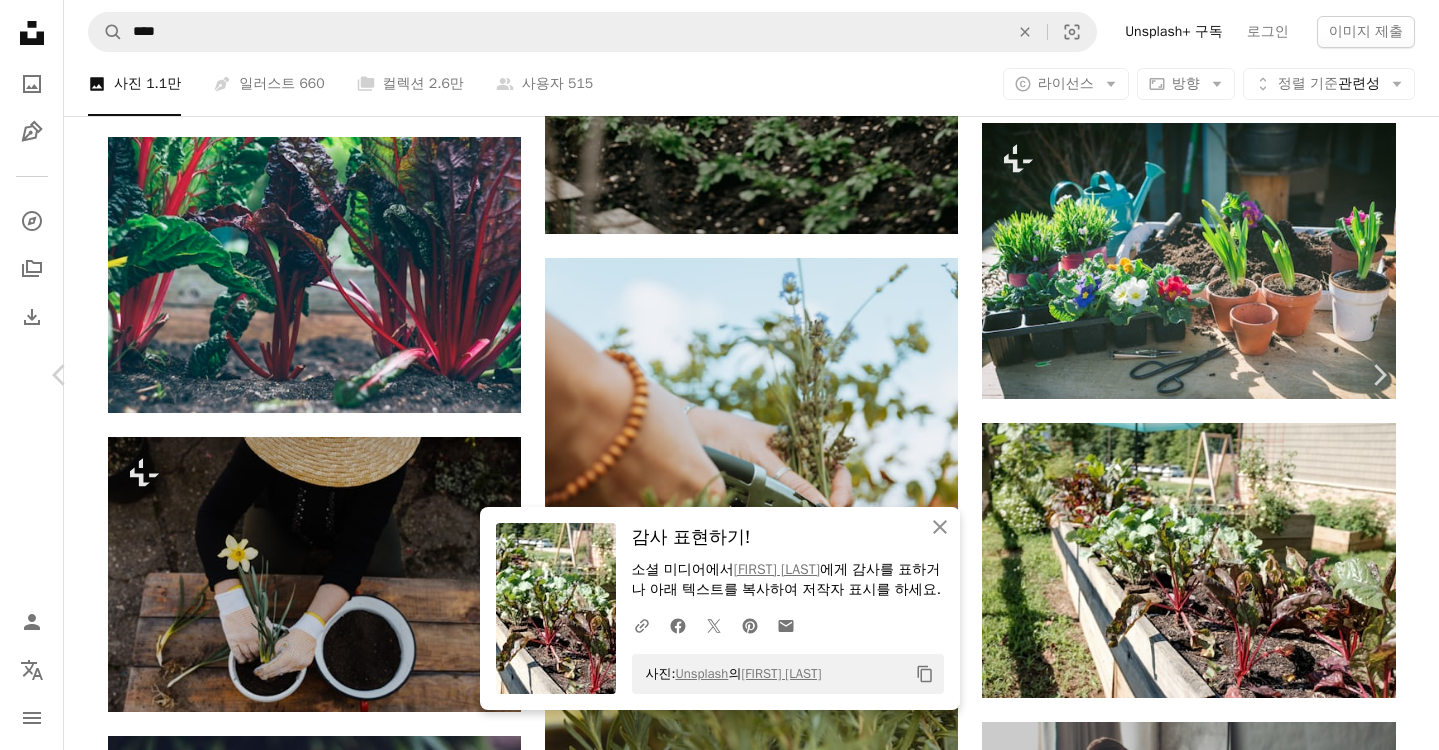 click on "A lock 다운로드" at bounding box center [1230, 3244] 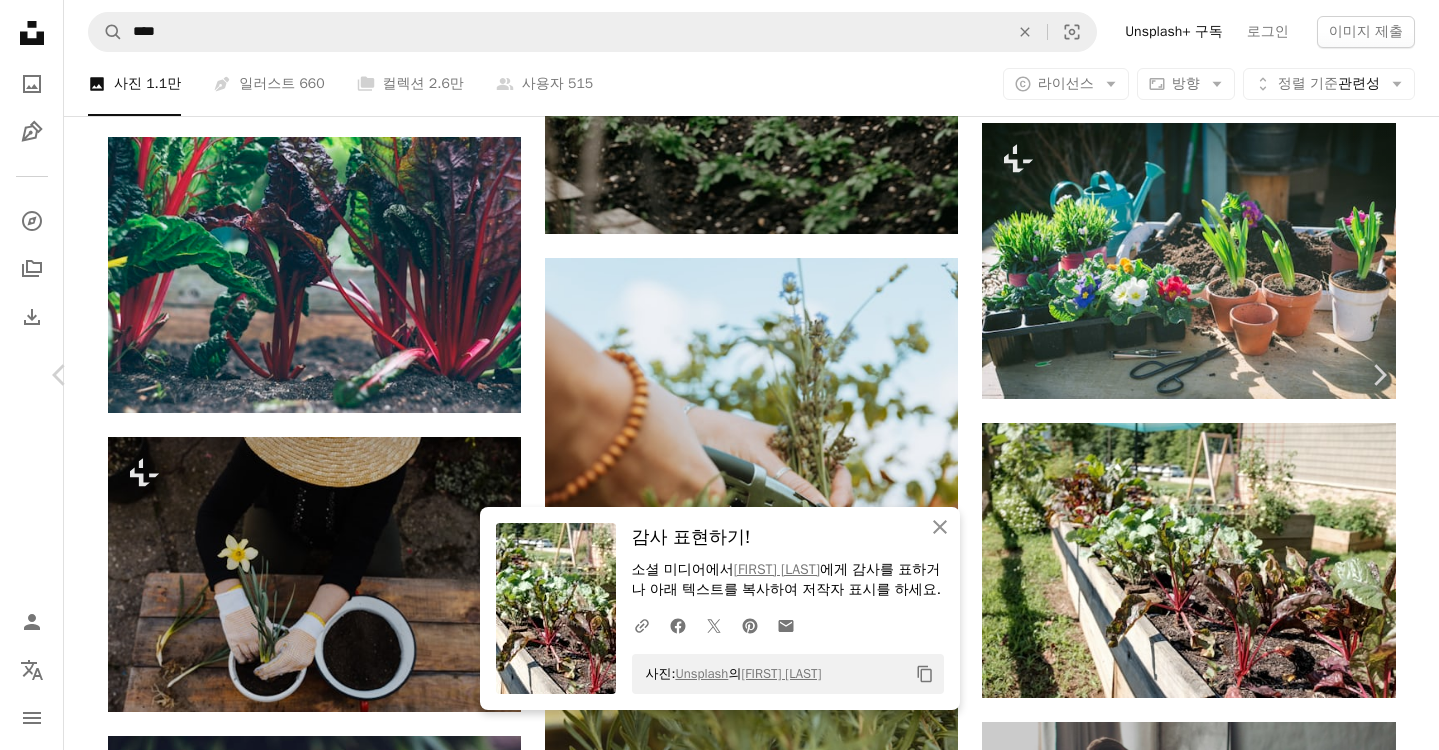click on "An X shape" at bounding box center (20, 20) 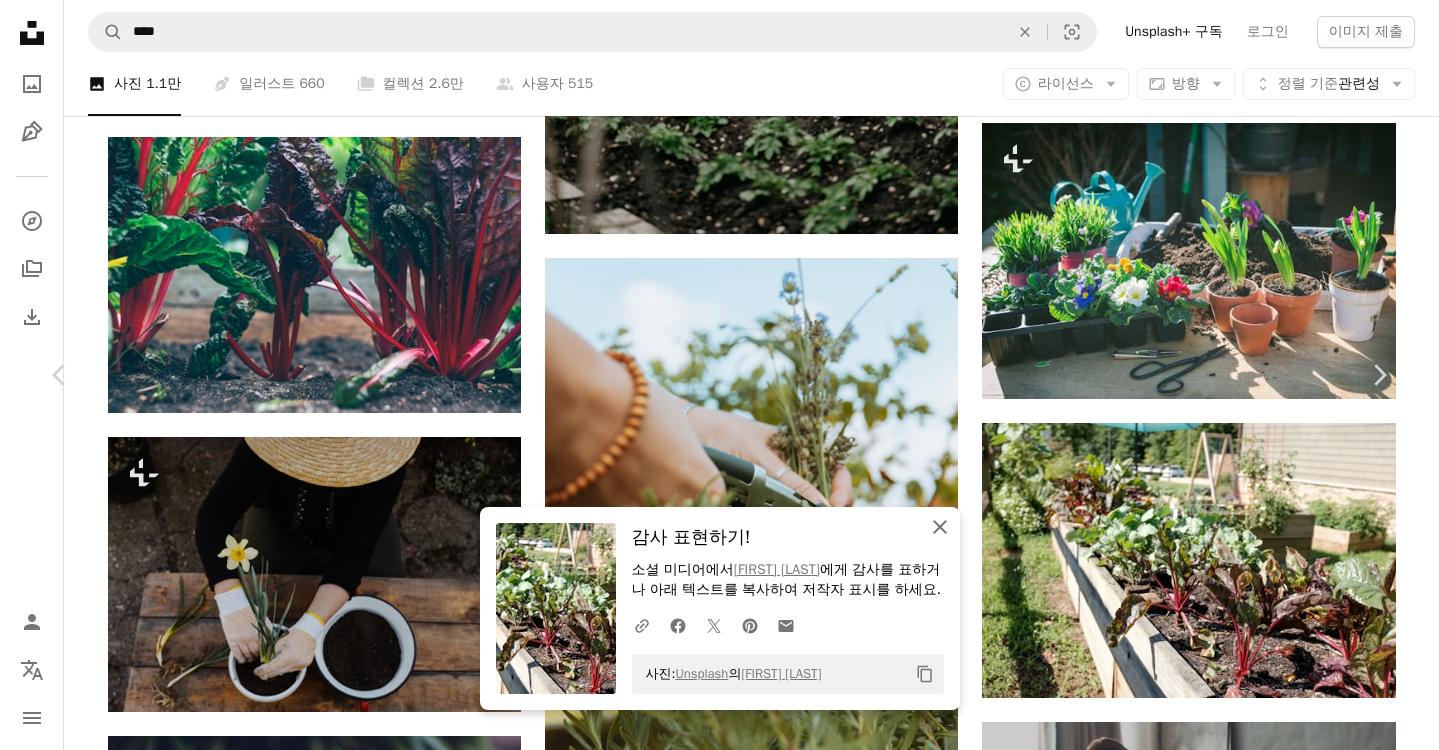 click on "An X shape" 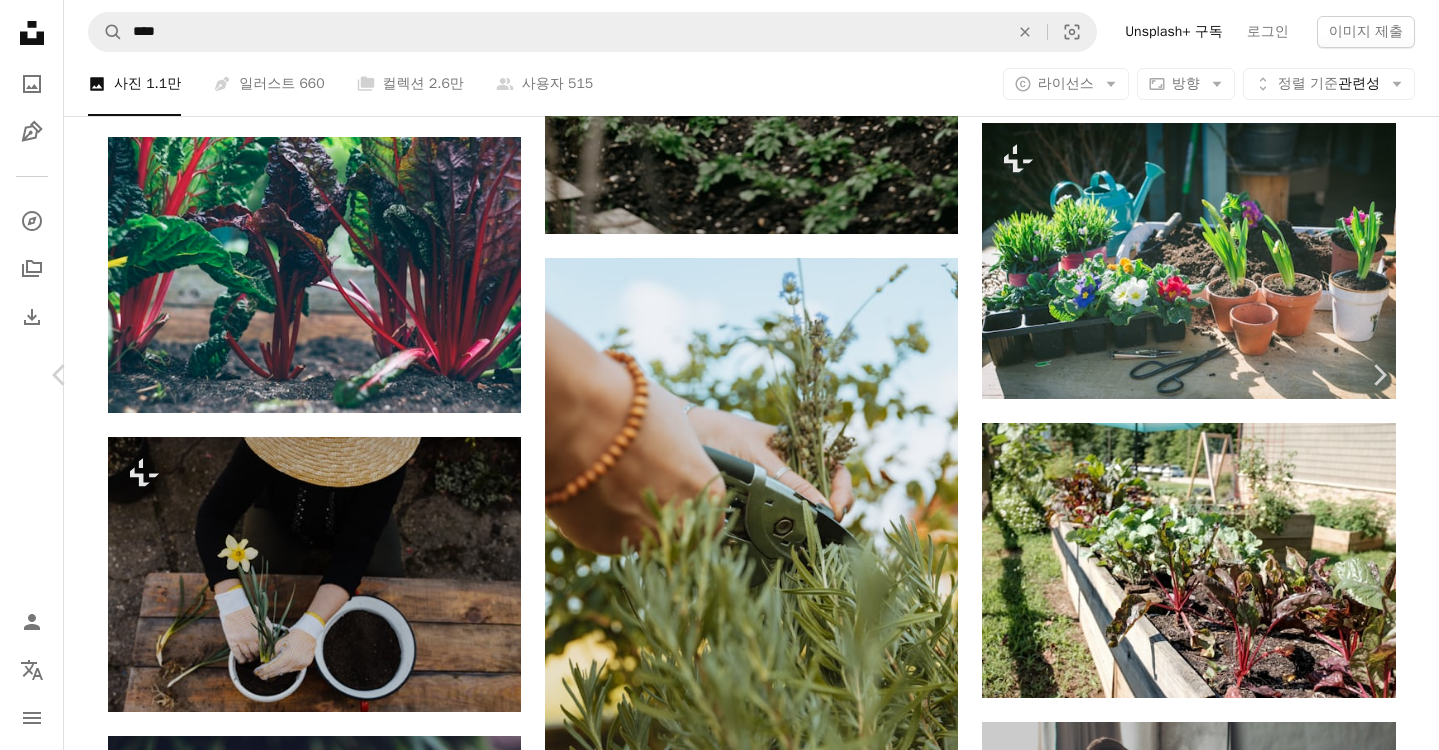 click on "An X shape" at bounding box center [20, 20] 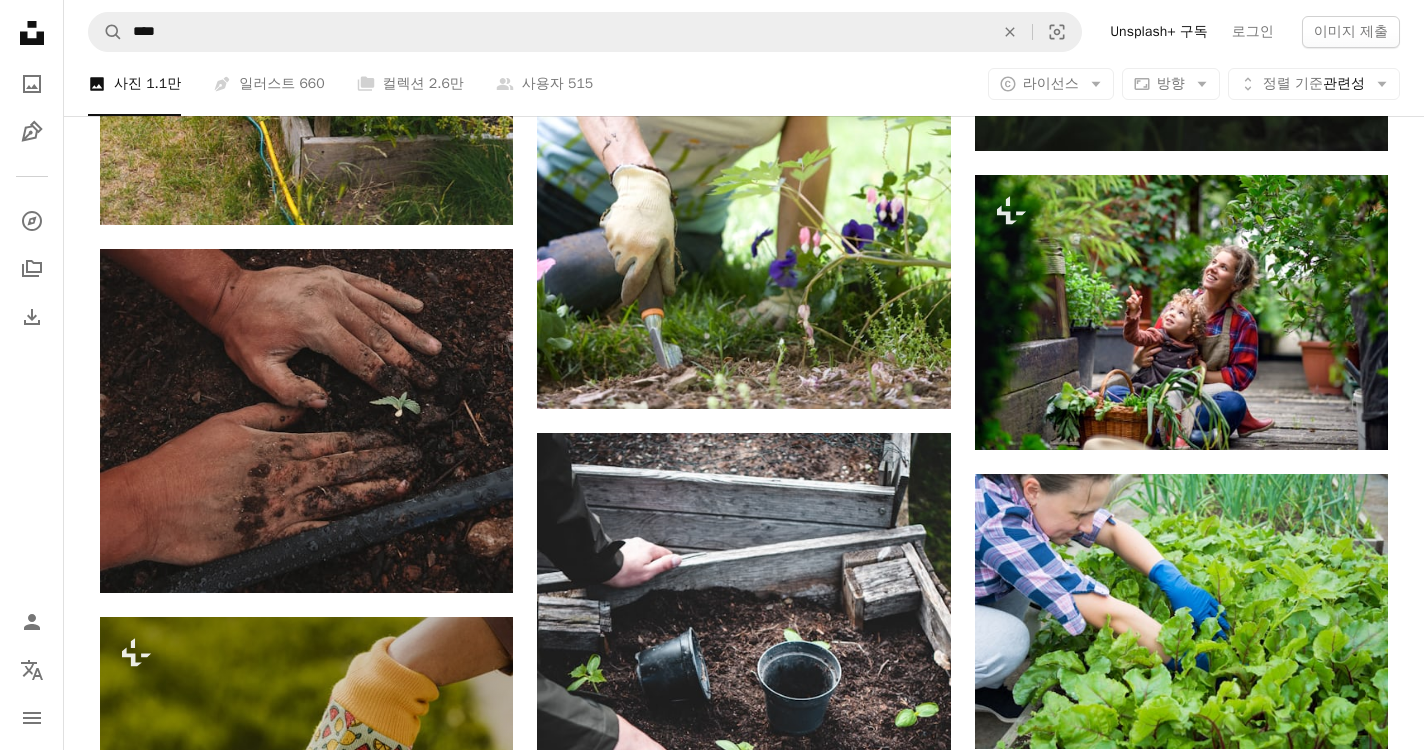 scroll, scrollTop: 10961, scrollLeft: 0, axis: vertical 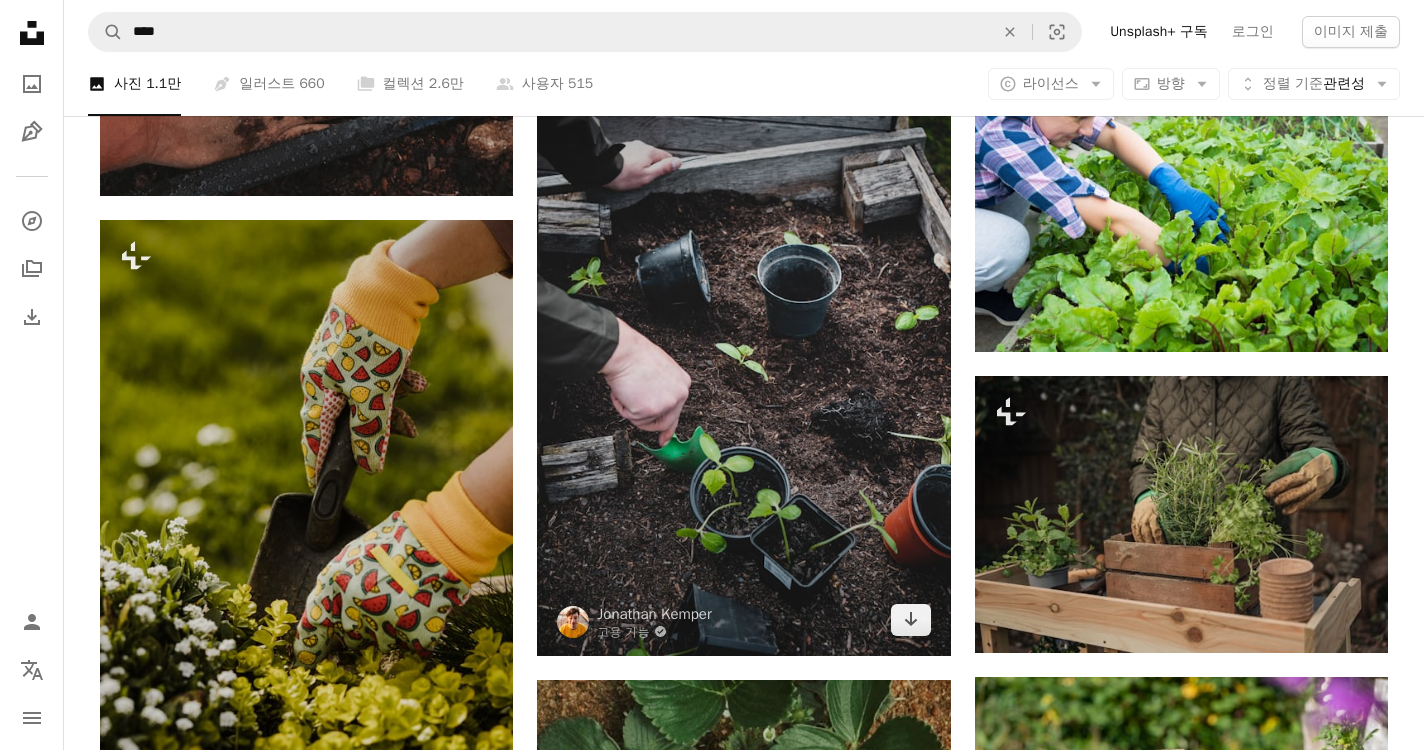 click at bounding box center [743, 346] 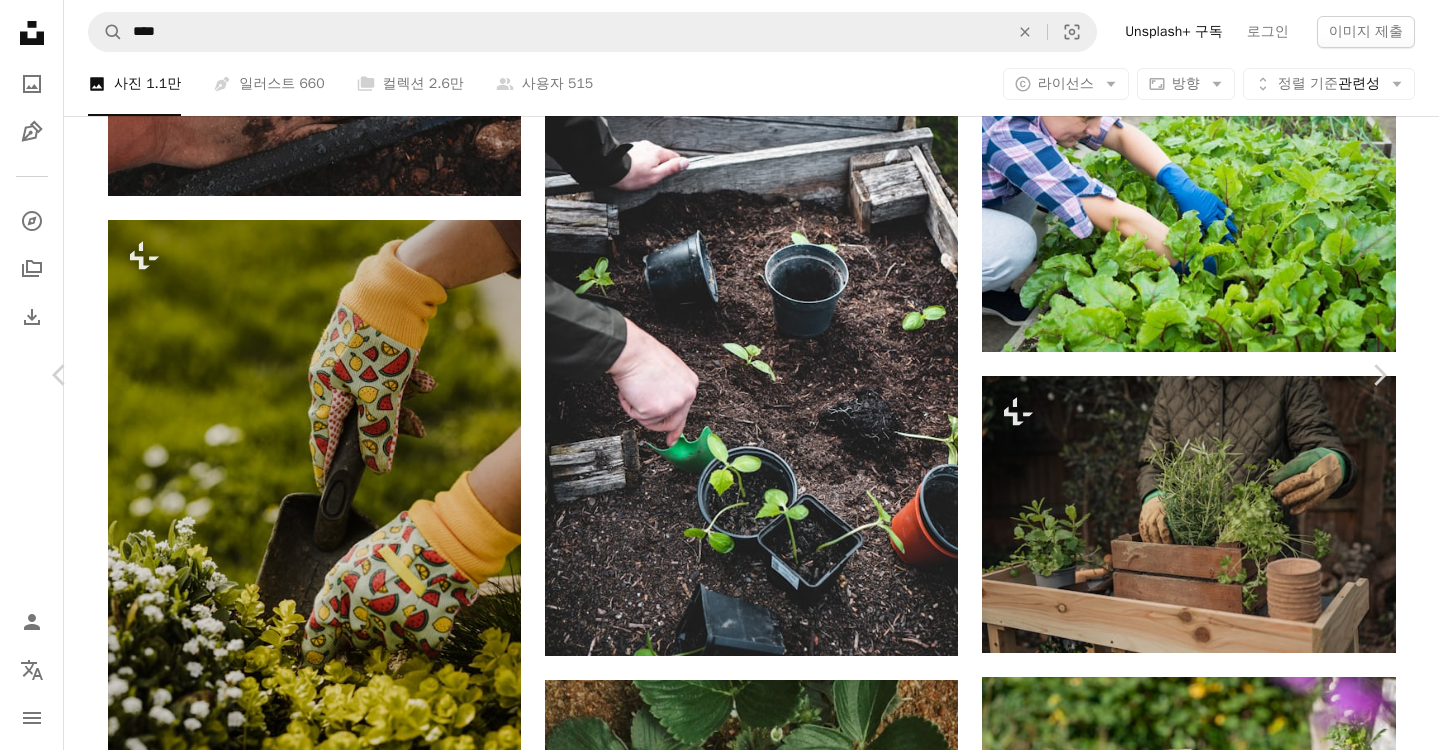 click on "무료 다운로드" at bounding box center (1189, 3472) 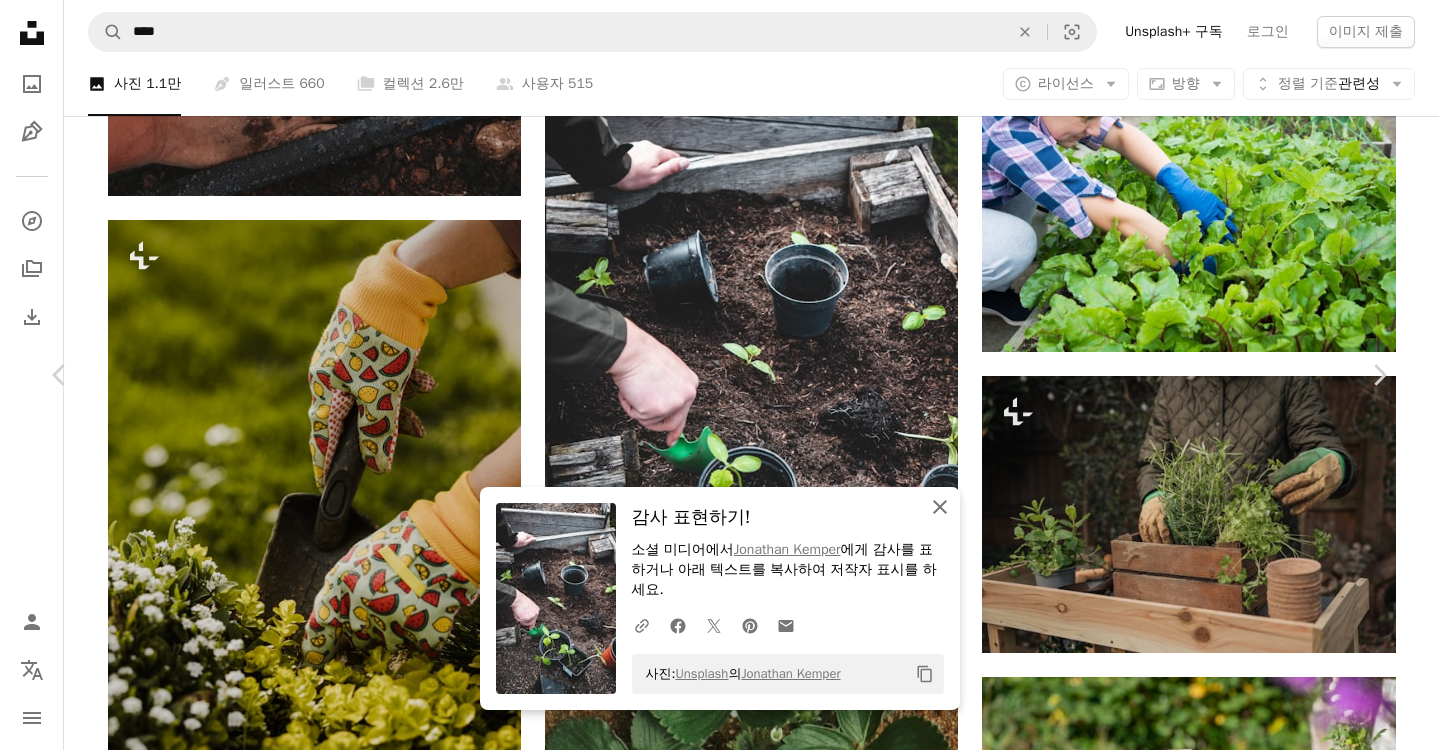 click on "An X shape" 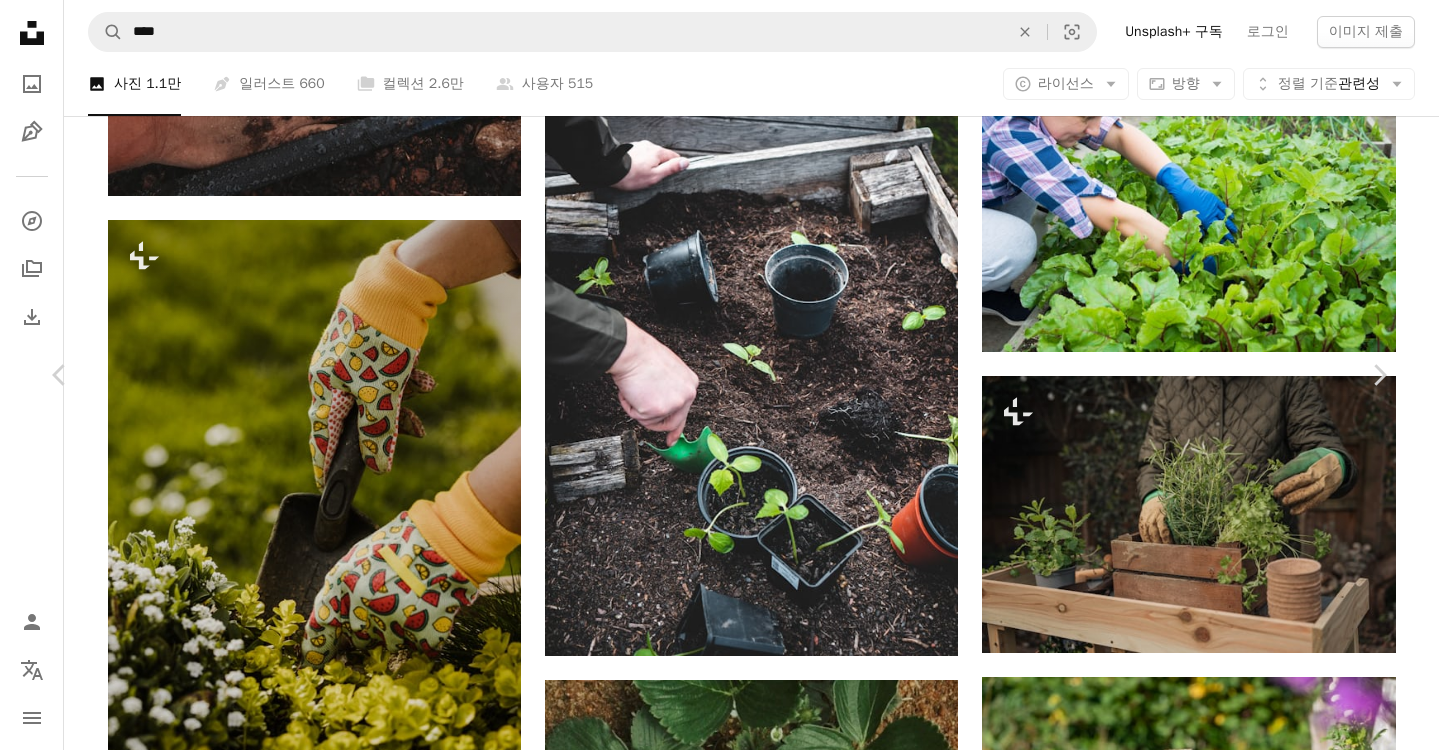 click on "[FIRST] [LAST] 고용 가능 A checkmark inside of a circle A heart A plus sign 무료 다운로드 Chevron down Zoom in 조회수 2,456,956 다운로드 6,084 소개 매체 사진 A forward-right arrow 공유 Info icon 정보 More Actions Calendar outlined [DATE] 에 게시됨 Camera SONY, ILCE-6000 Safety Unsplash 라이선스 하에서 무료로 사용 가능 녹색 식물 정원 농장 원예 농업 냄비 어린 나무 냄비 사람의 바깥 토양 도기 꽃병 심기 화분 독 무료 스톡 사진 iStock에서 프리미엄 관련 이미지 찾아보기  |  코드 UNSPLASH20로 20% 할인 혜택 받기 iStock에서 더 많은 자료 보기  ↗ 관련 이미지 A heart A plus sign [FIRST] [LAST] 고용 가능 A checkmark inside of a circle A heart A heart" at bounding box center (719, 3800) 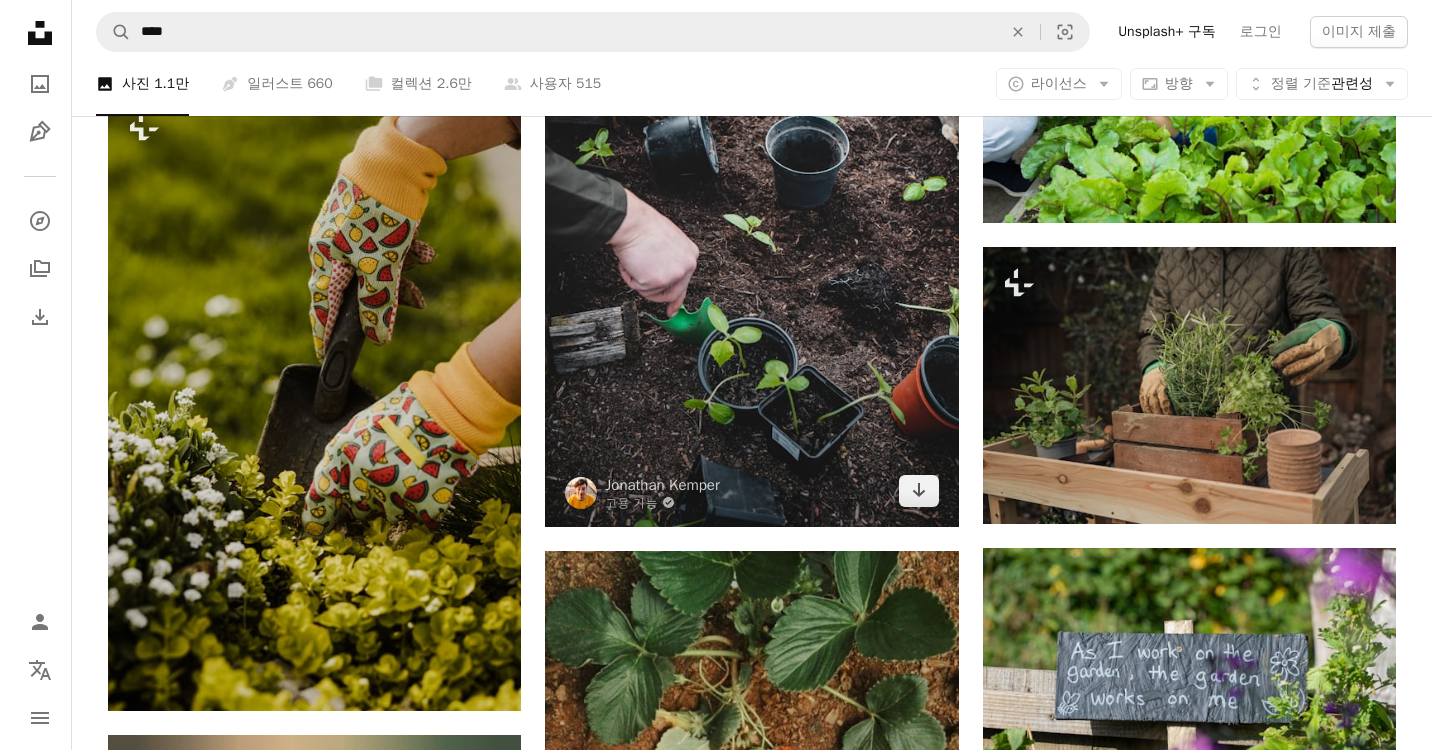 scroll, scrollTop: 11089, scrollLeft: 0, axis: vertical 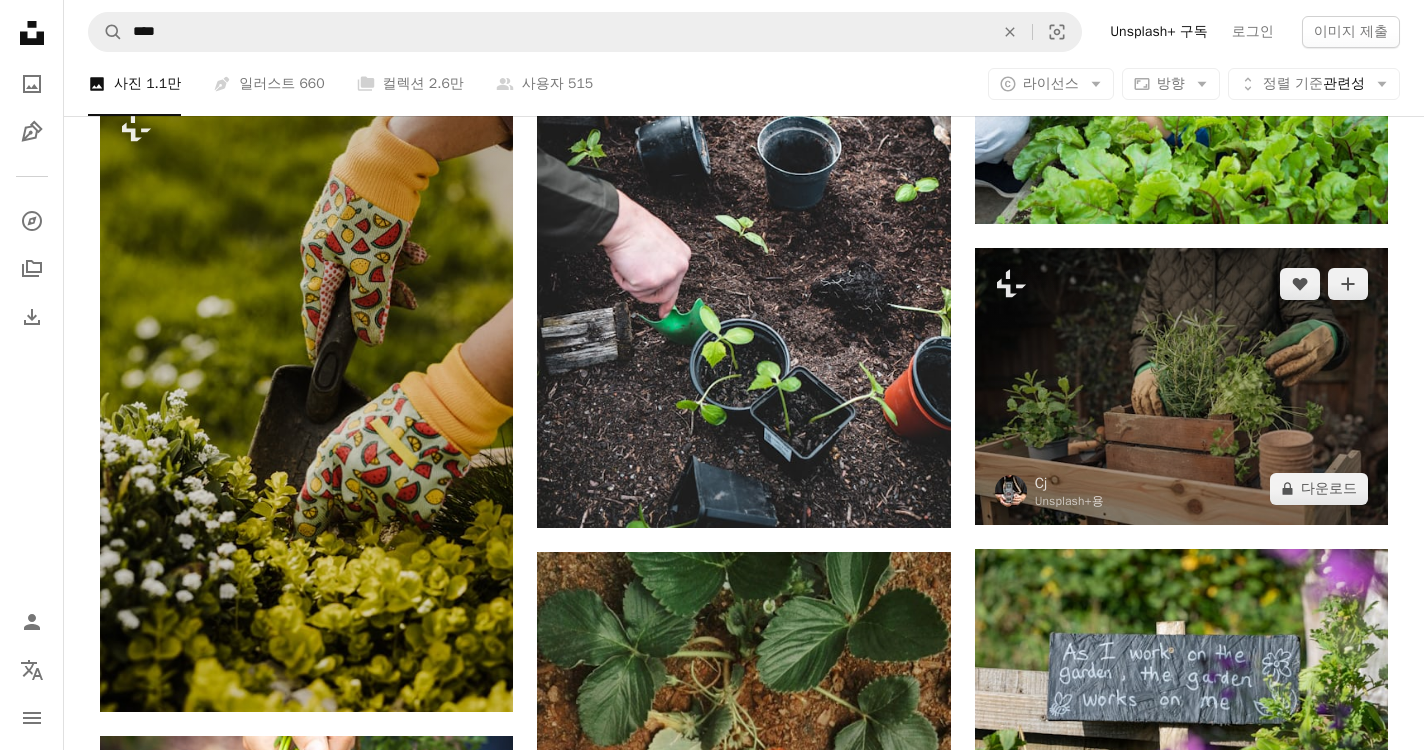 click at bounding box center (1181, 386) 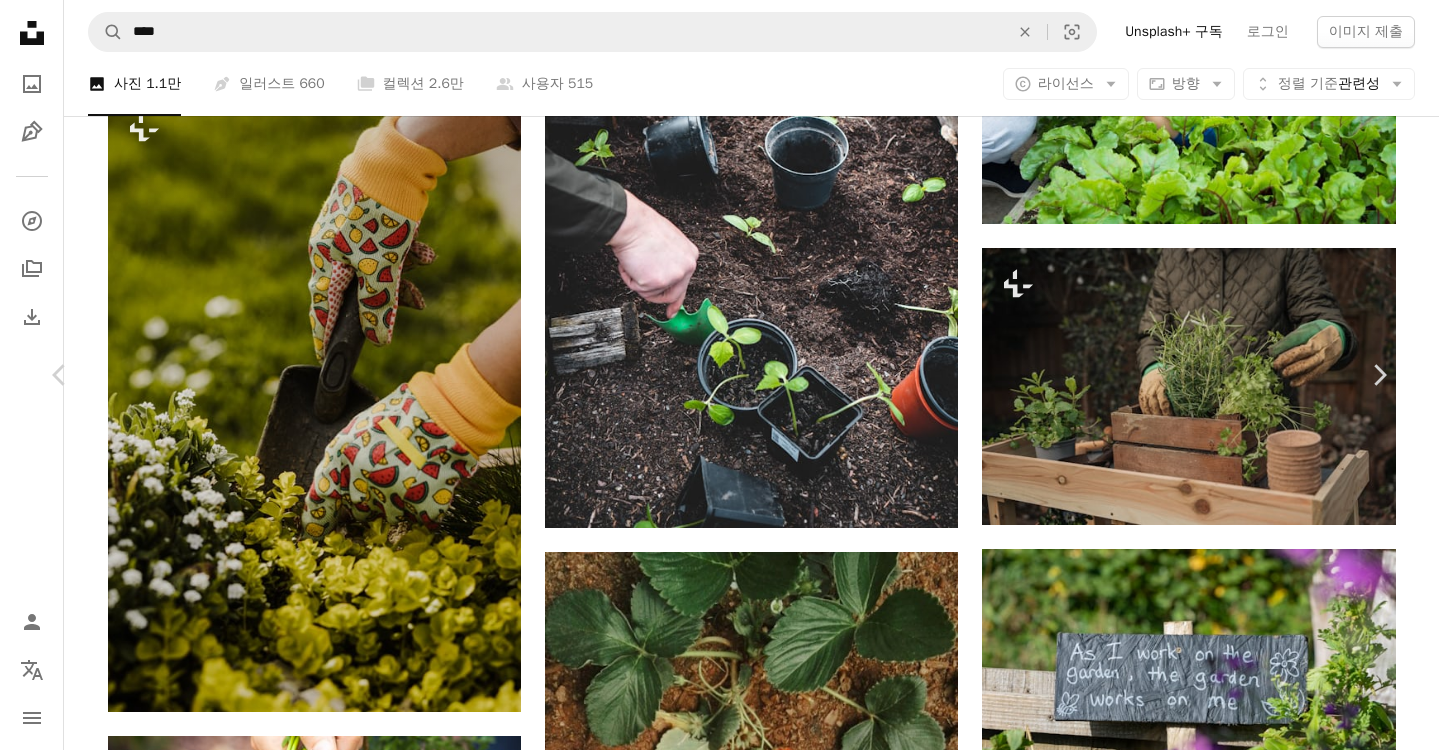 click on "A lock 다운로드" at bounding box center (1230, 3344) 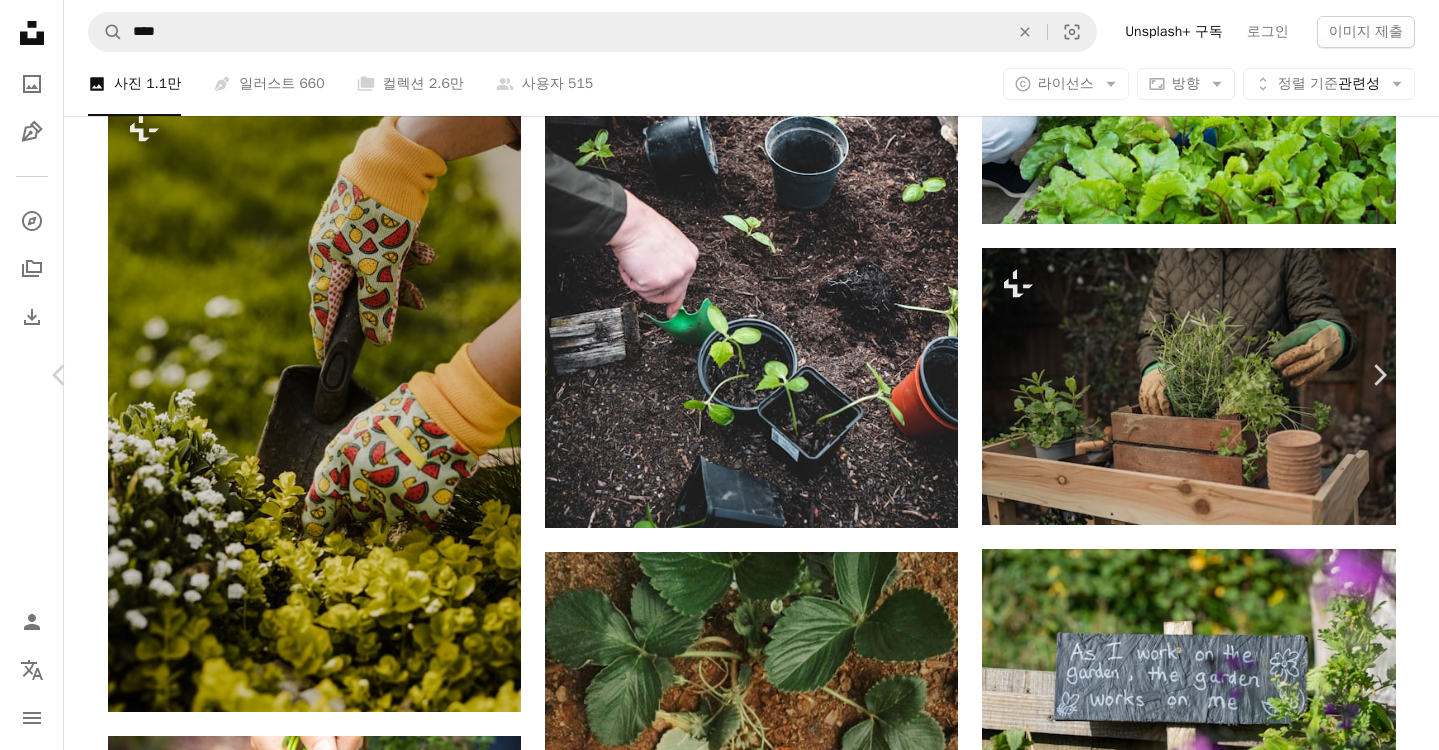 click on "An X shape" at bounding box center (20, 20) 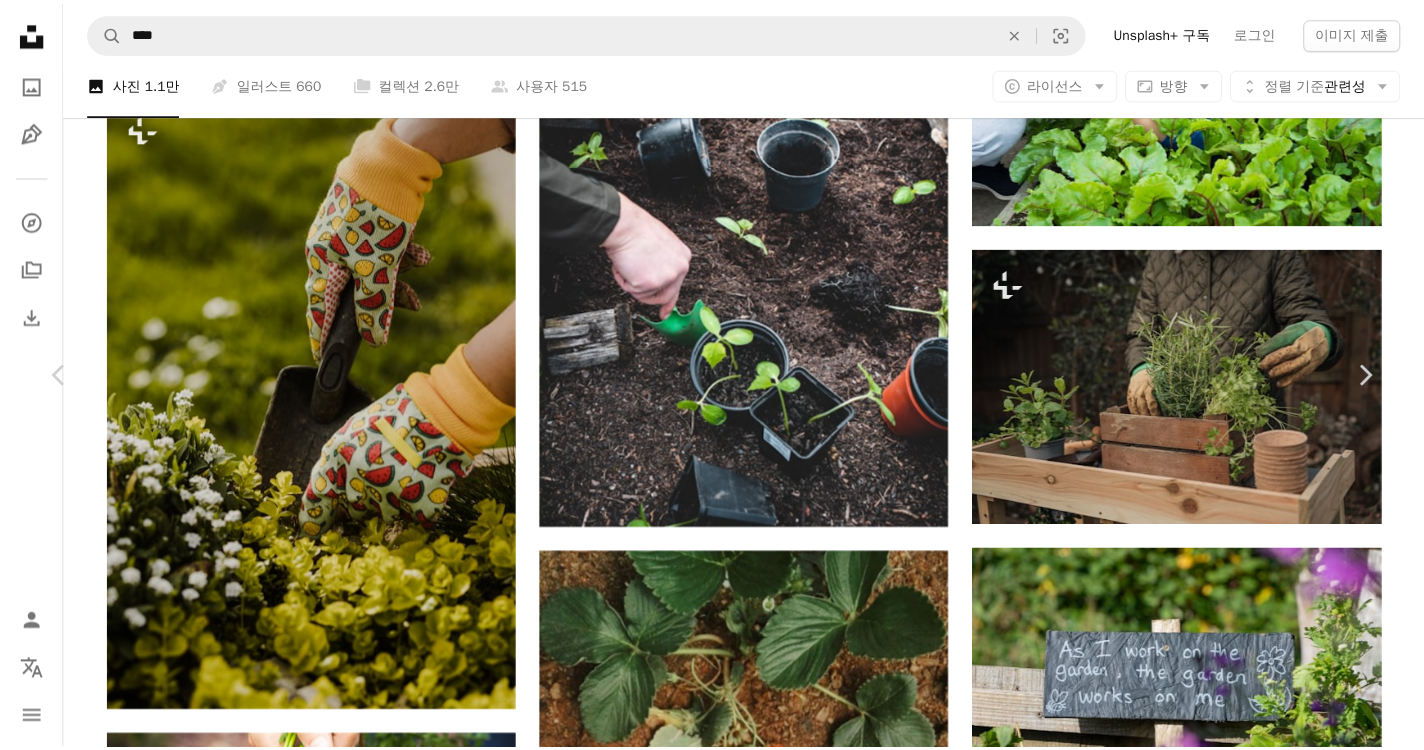 scroll, scrollTop: 674, scrollLeft: 0, axis: vertical 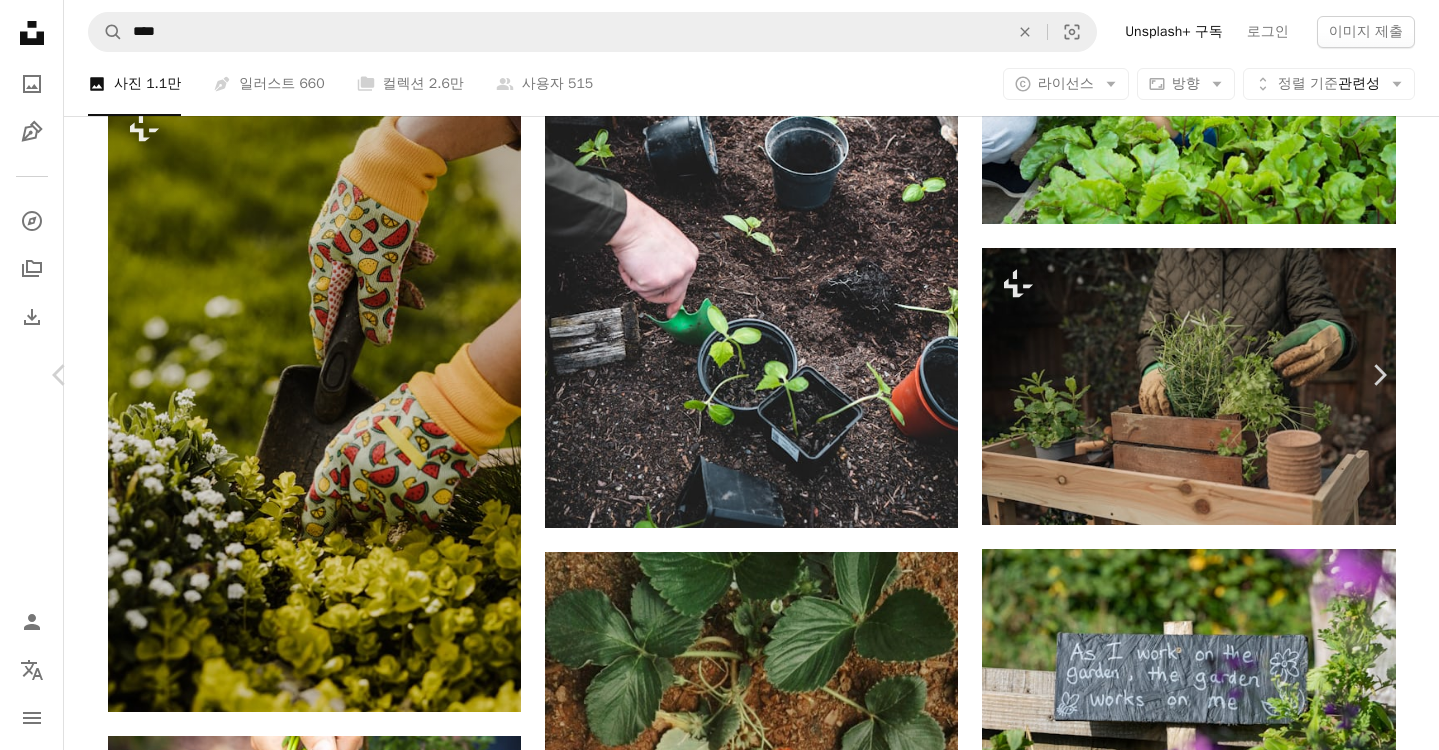 click on "An X shape" at bounding box center [20, 20] 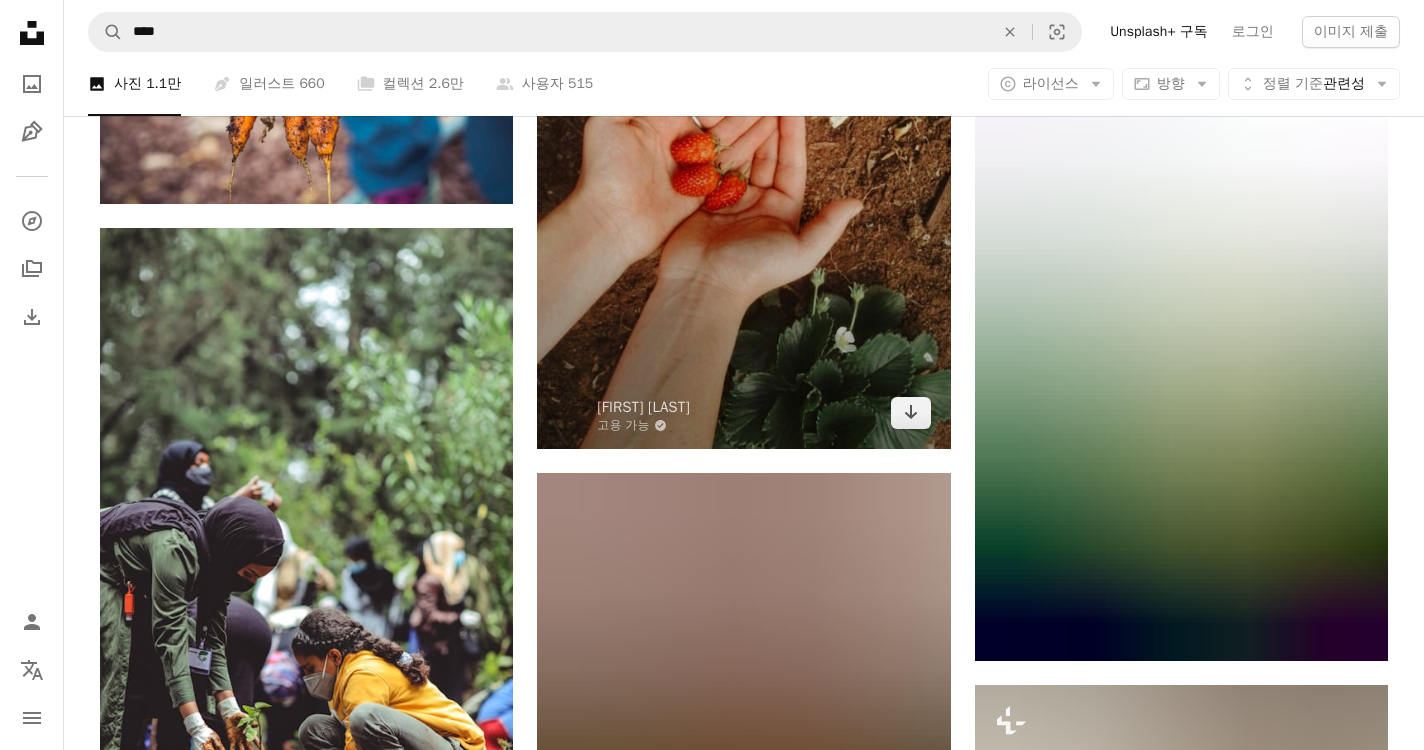 scroll, scrollTop: 11908, scrollLeft: 0, axis: vertical 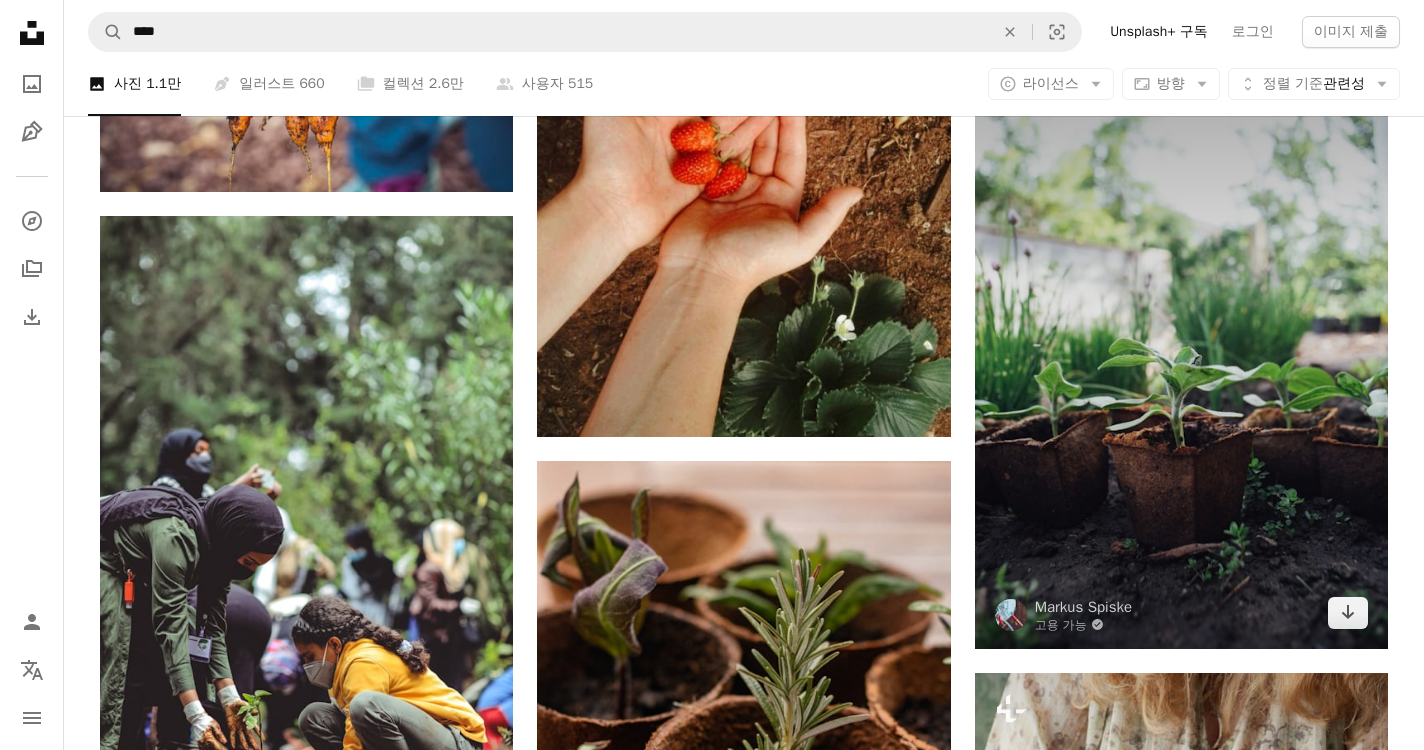 click at bounding box center (1181, 339) 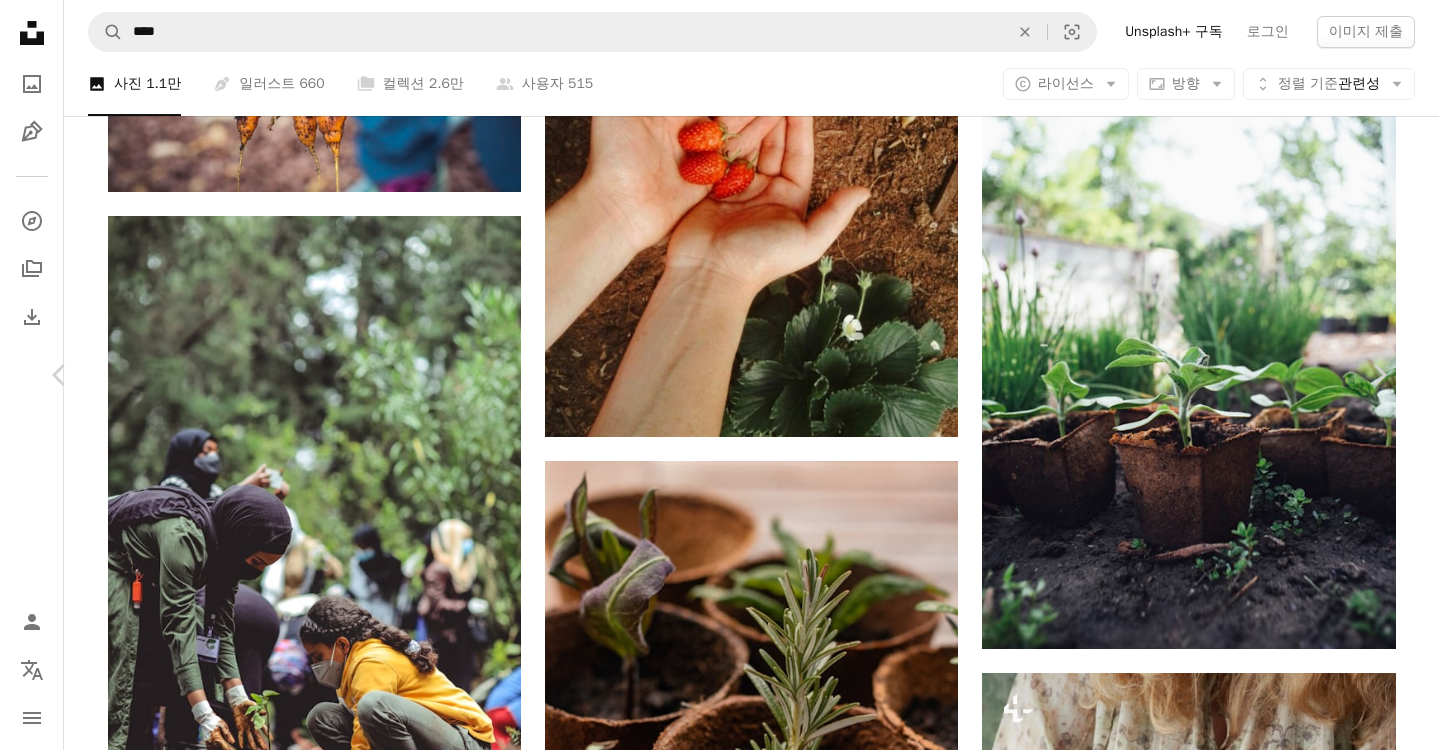 click on "무료 다운로드" at bounding box center [1189, 5014] 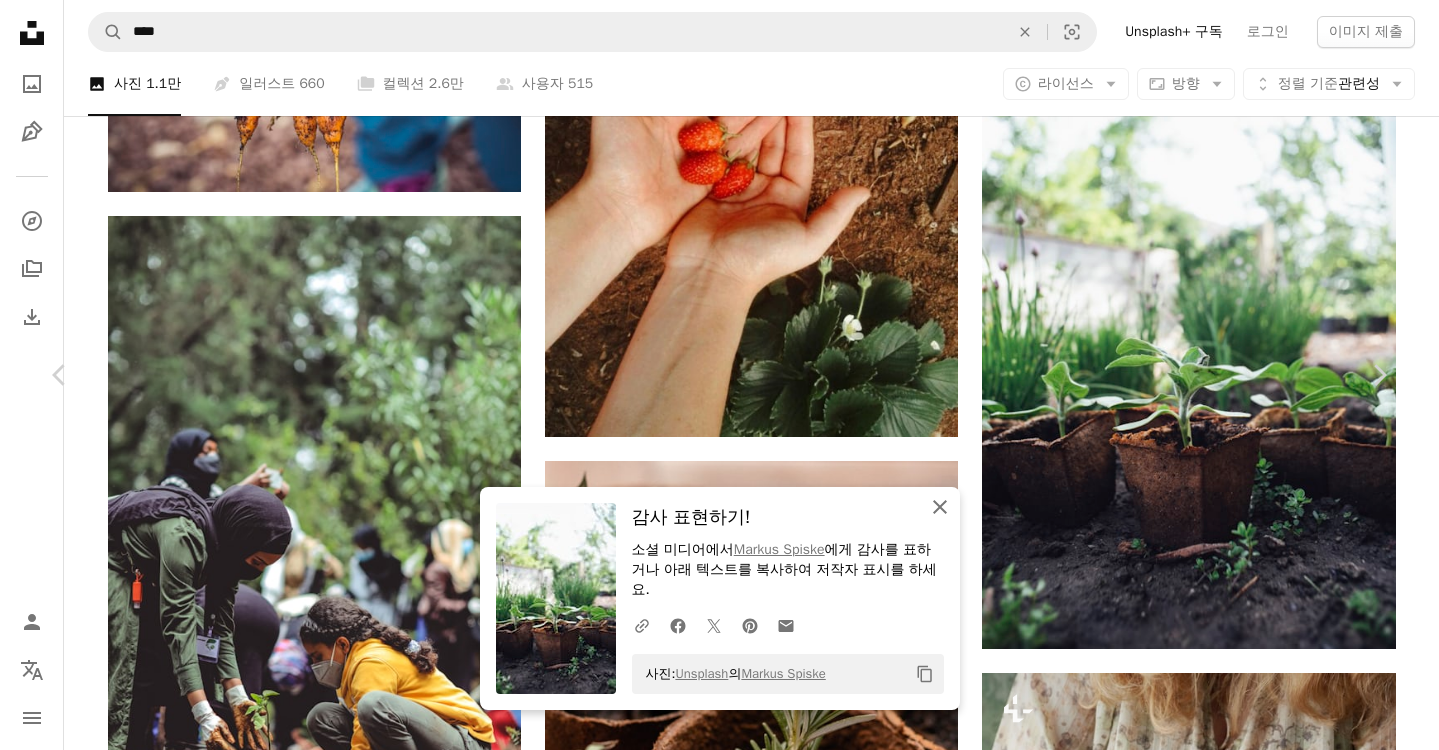 click on "An X shape" 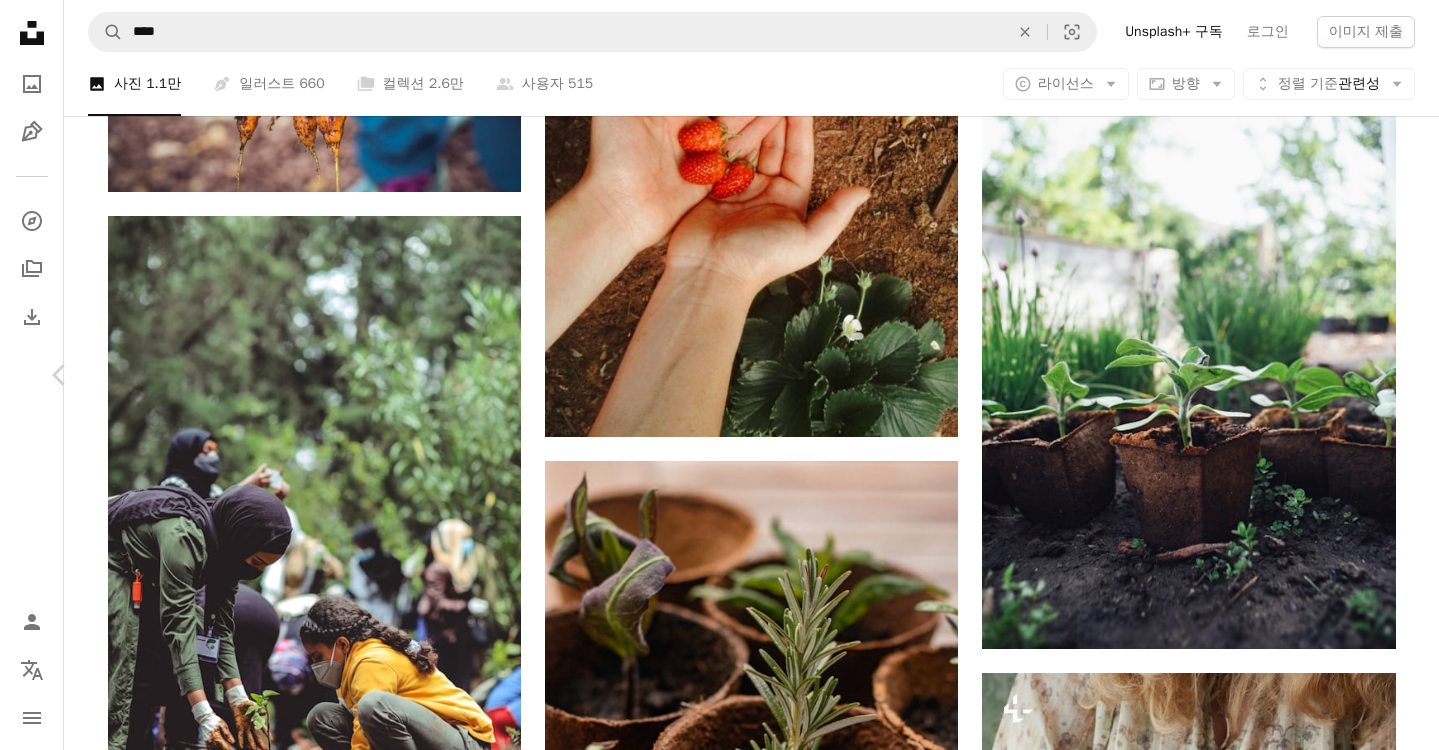 click on "An X shape" at bounding box center [20, 20] 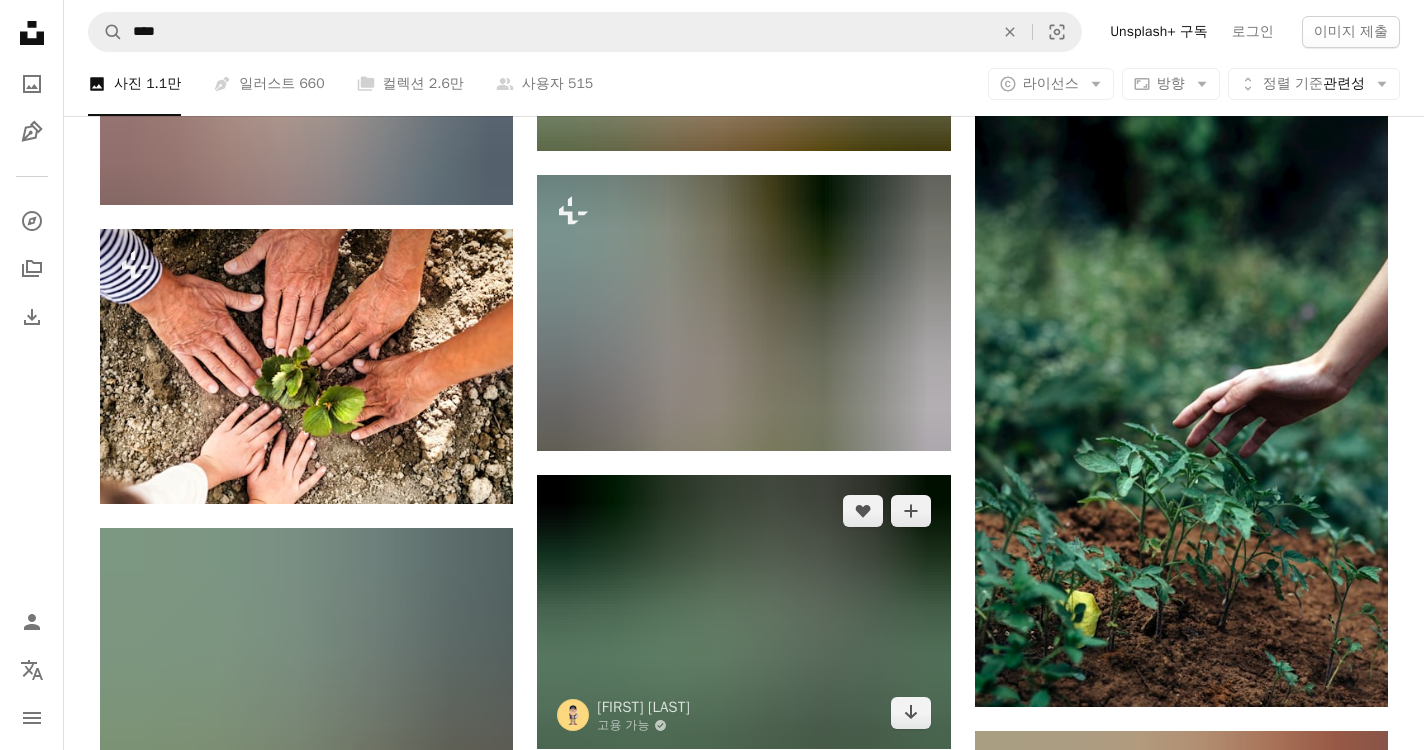 scroll, scrollTop: 13140, scrollLeft: 0, axis: vertical 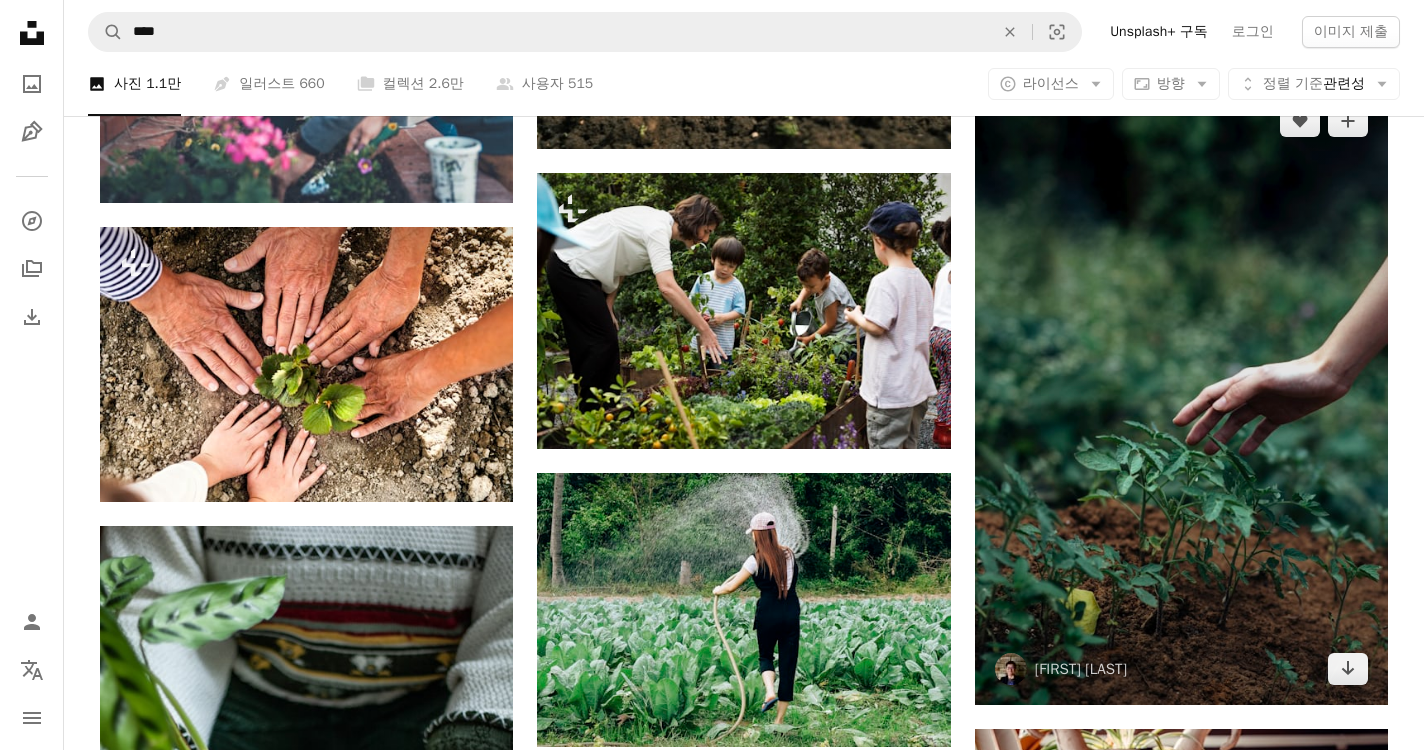 click at bounding box center [1181, 395] 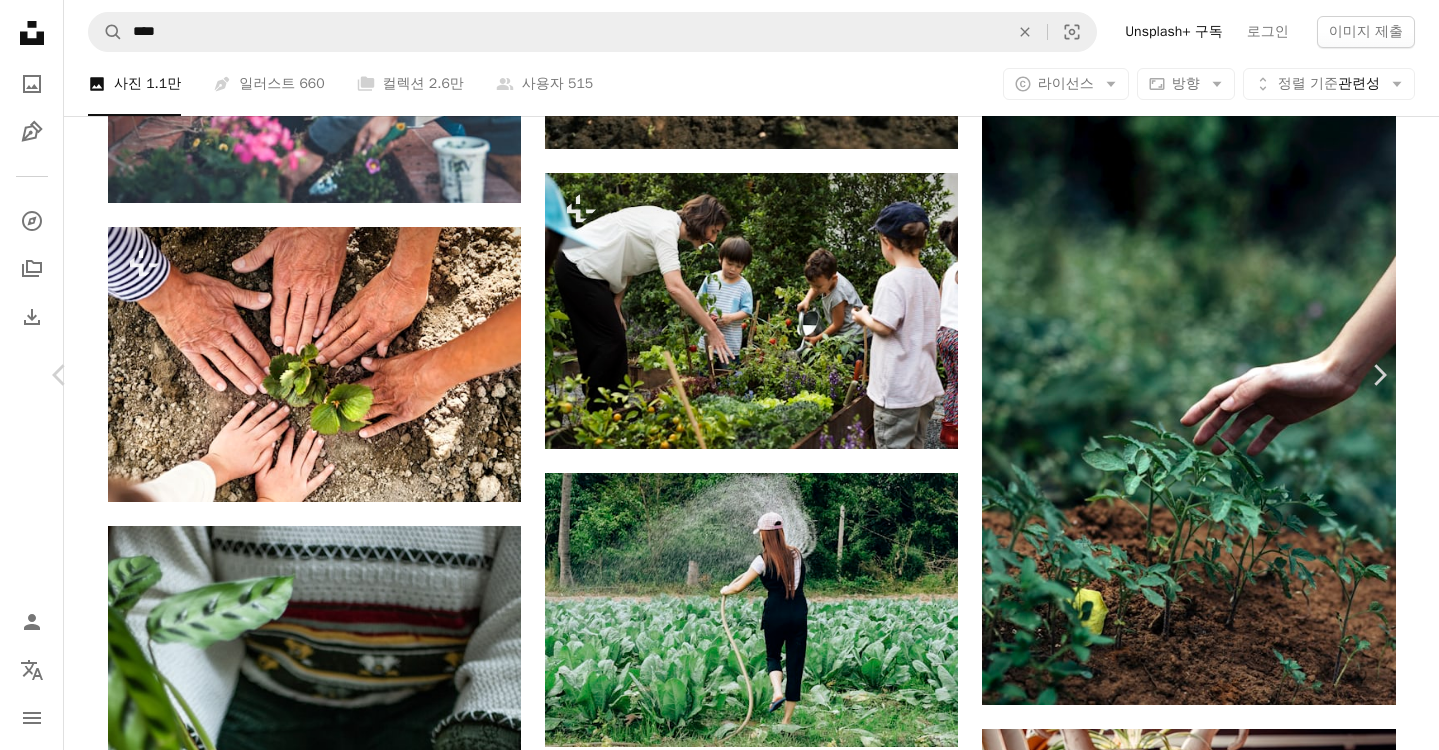 click on "무료 다운로드" at bounding box center (1189, 3782) 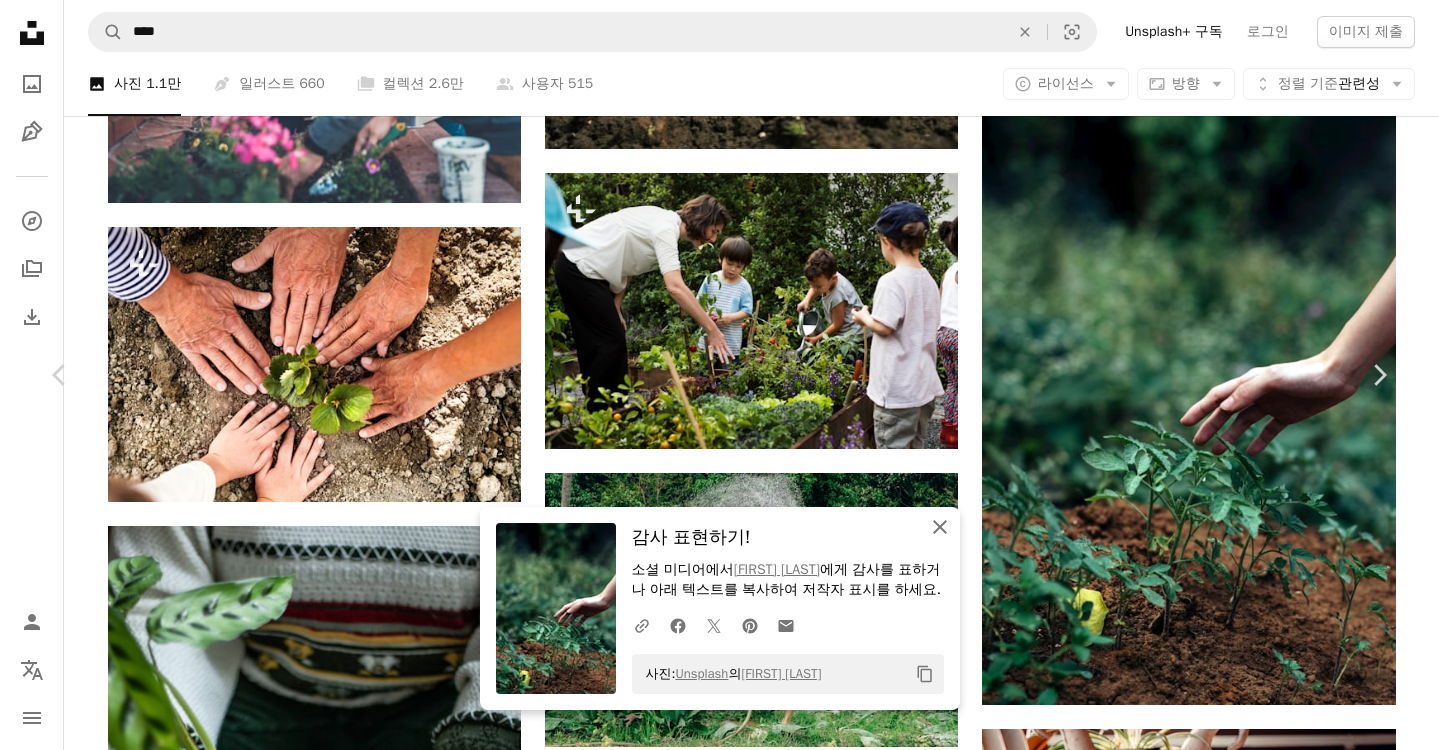 click on "An X shape" 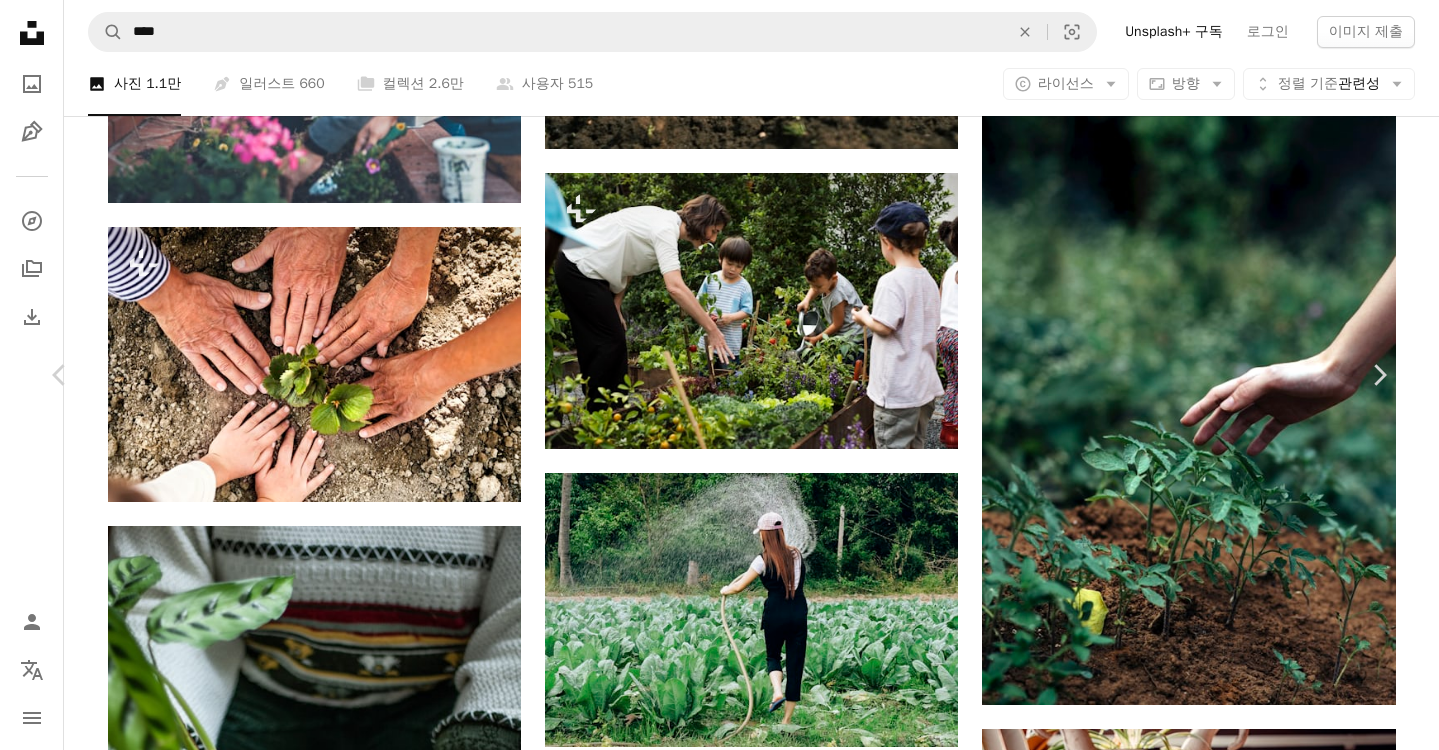 click on "An X shape" at bounding box center (20, 20) 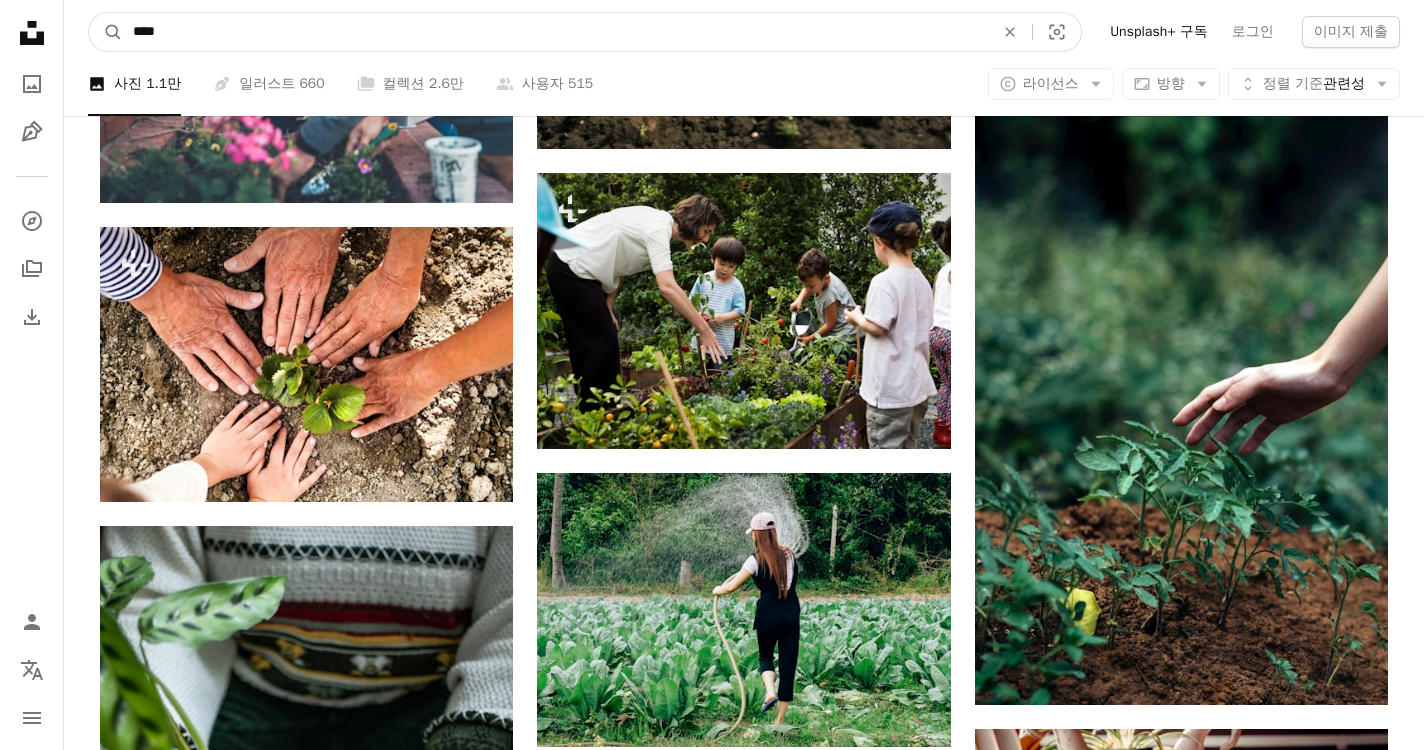 drag, startPoint x: 171, startPoint y: 25, endPoint x: -34, endPoint y: 12, distance: 205.41179 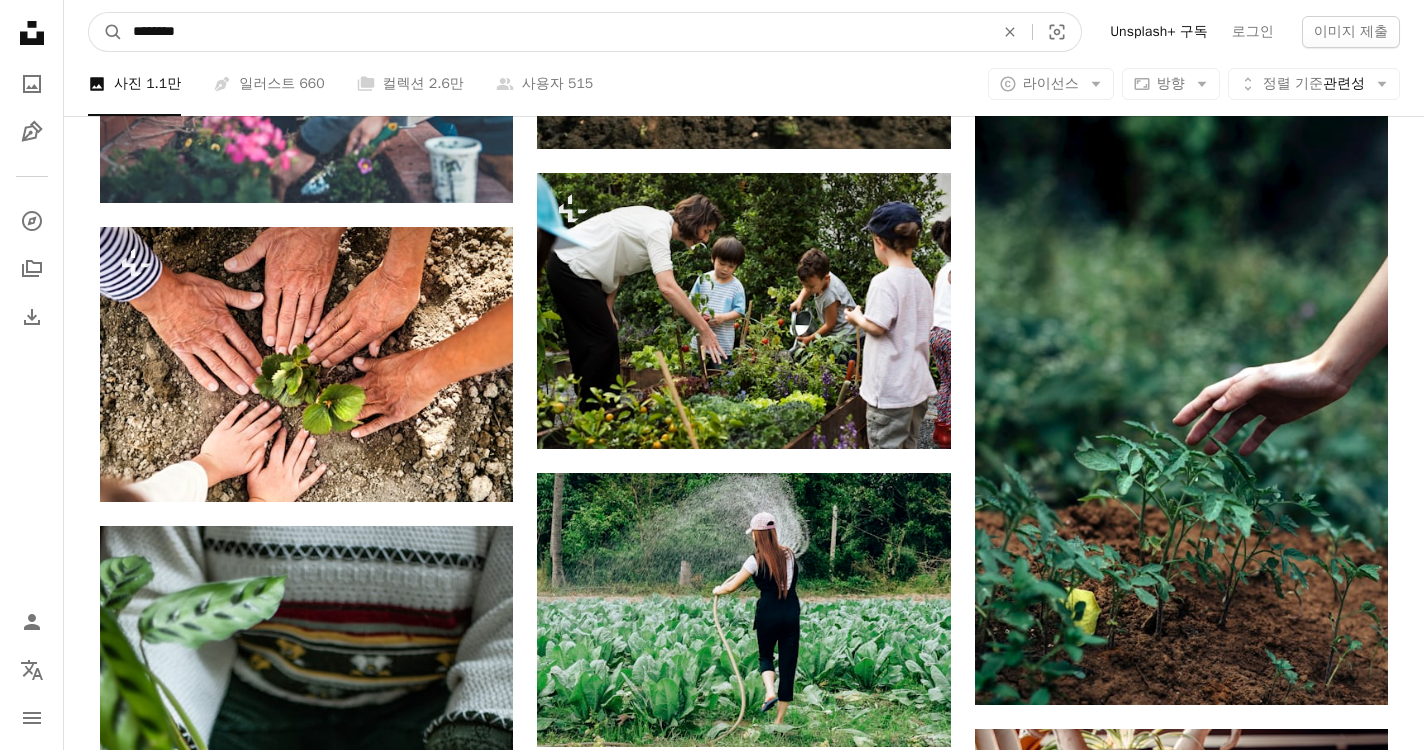 type on "********" 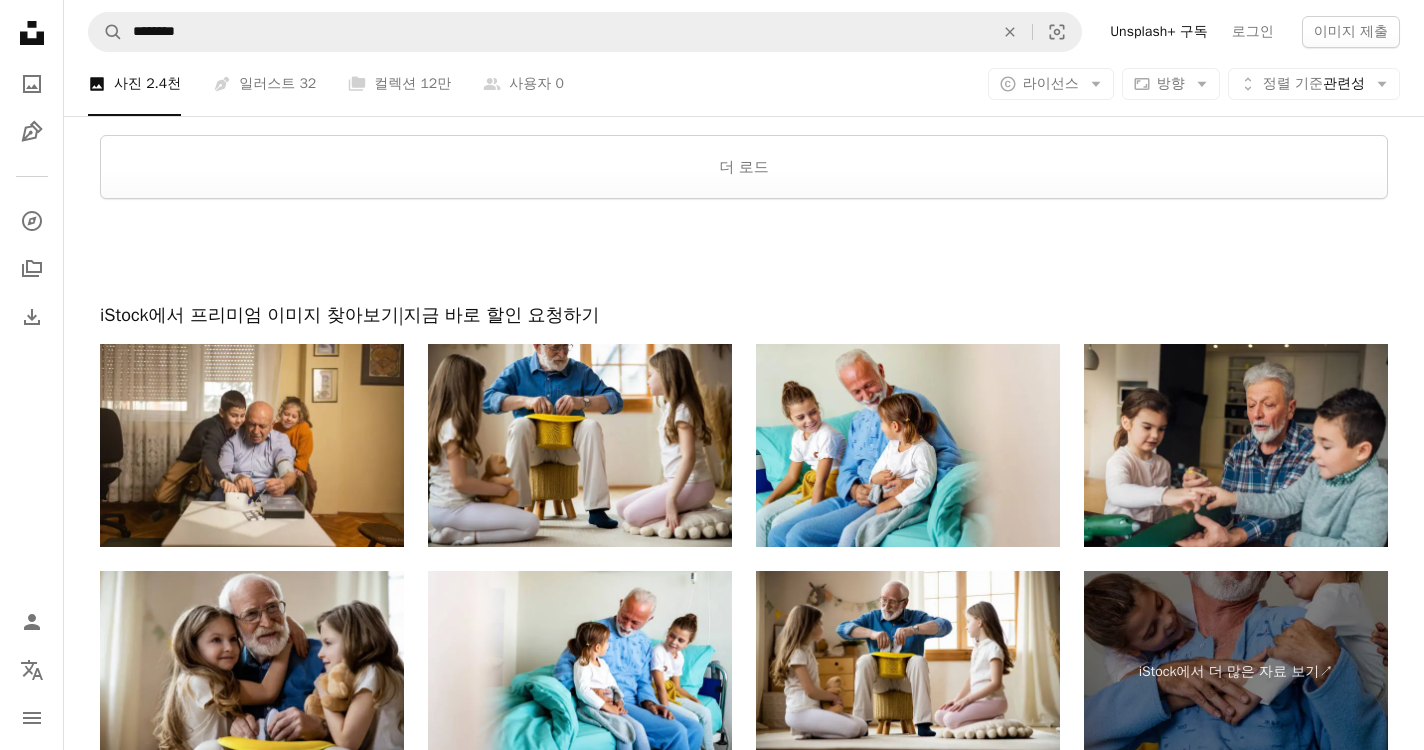 scroll, scrollTop: 3501, scrollLeft: 0, axis: vertical 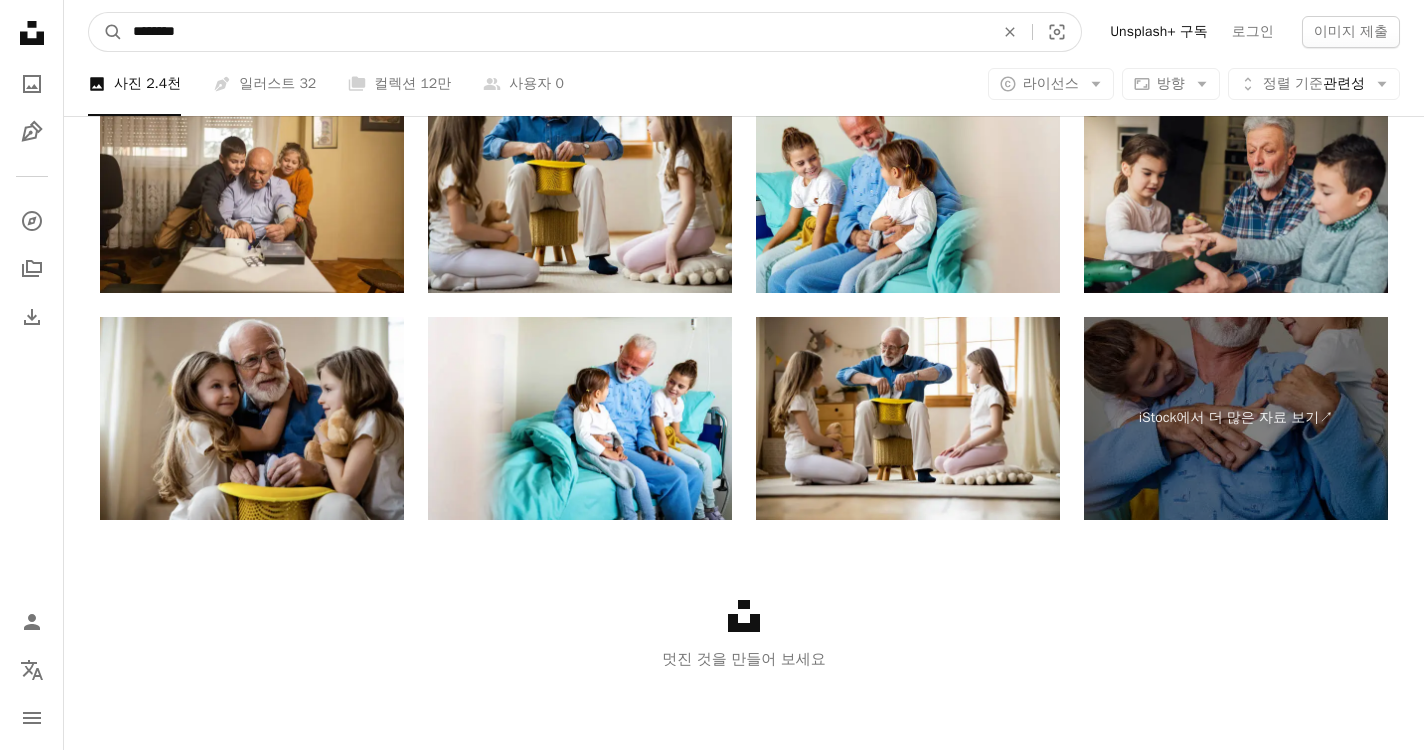 click on "********" at bounding box center [555, 32] 